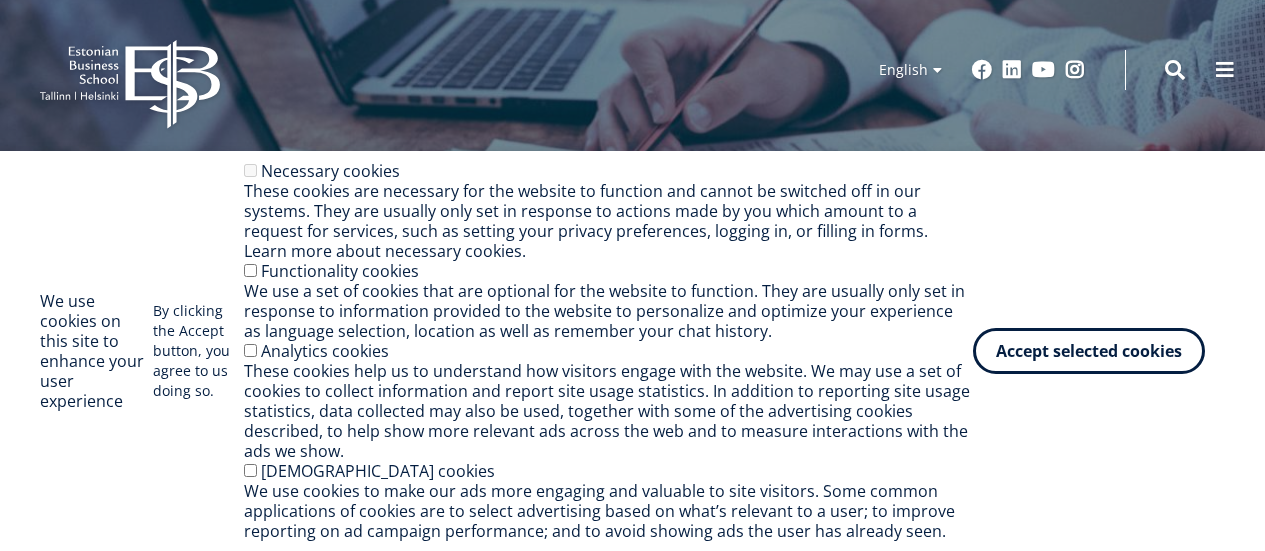 scroll, scrollTop: 223, scrollLeft: 0, axis: vertical 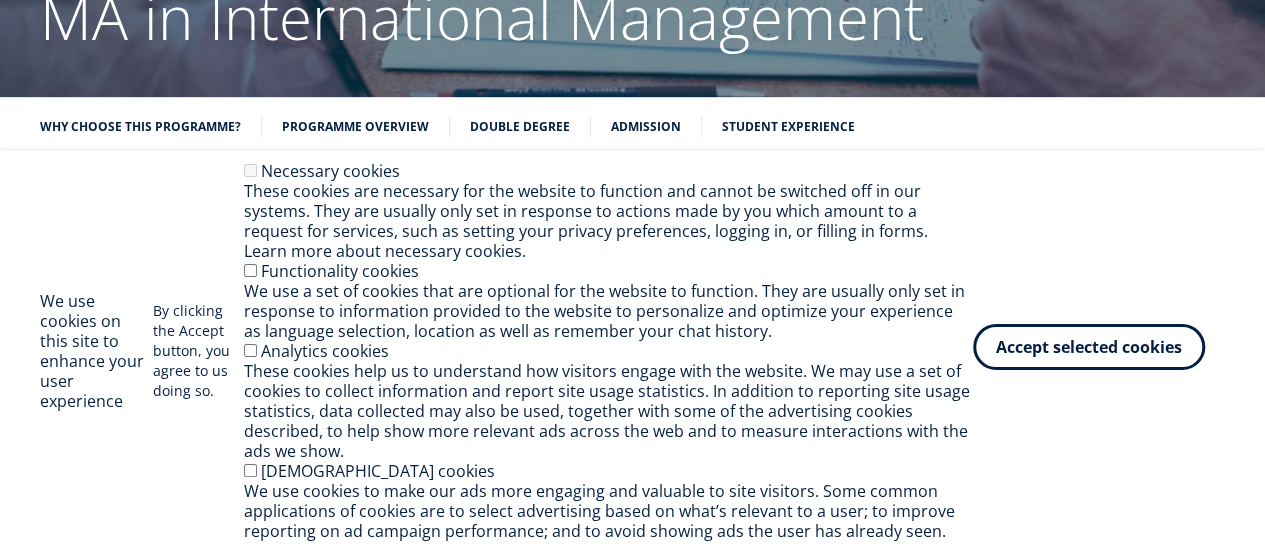 click on "Accept selected cookies" at bounding box center [1089, 347] 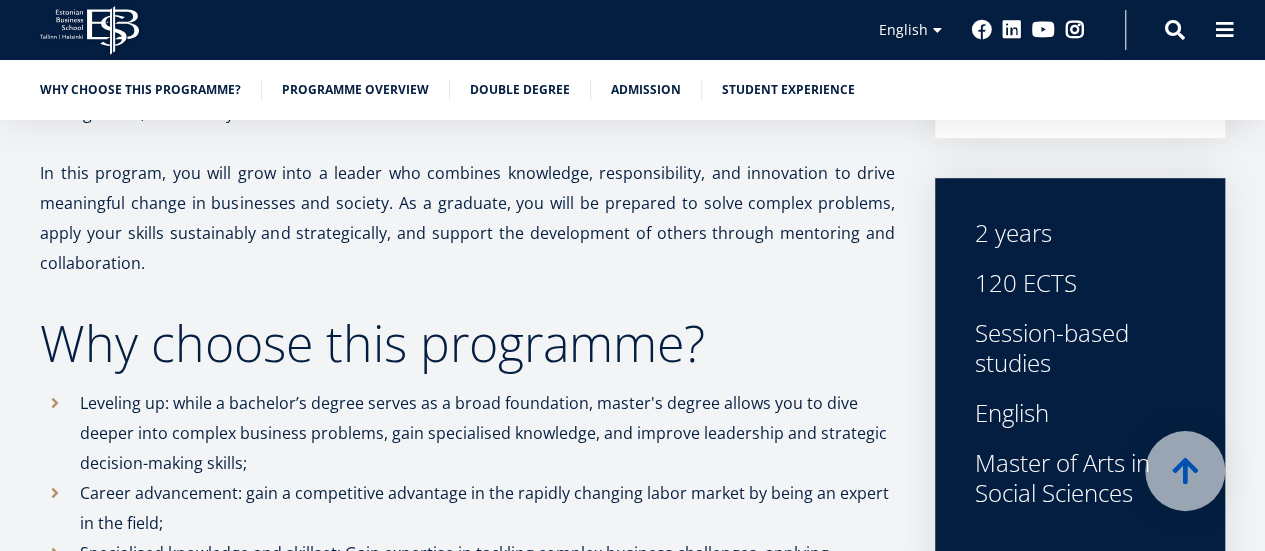scroll, scrollTop: 634, scrollLeft: 0, axis: vertical 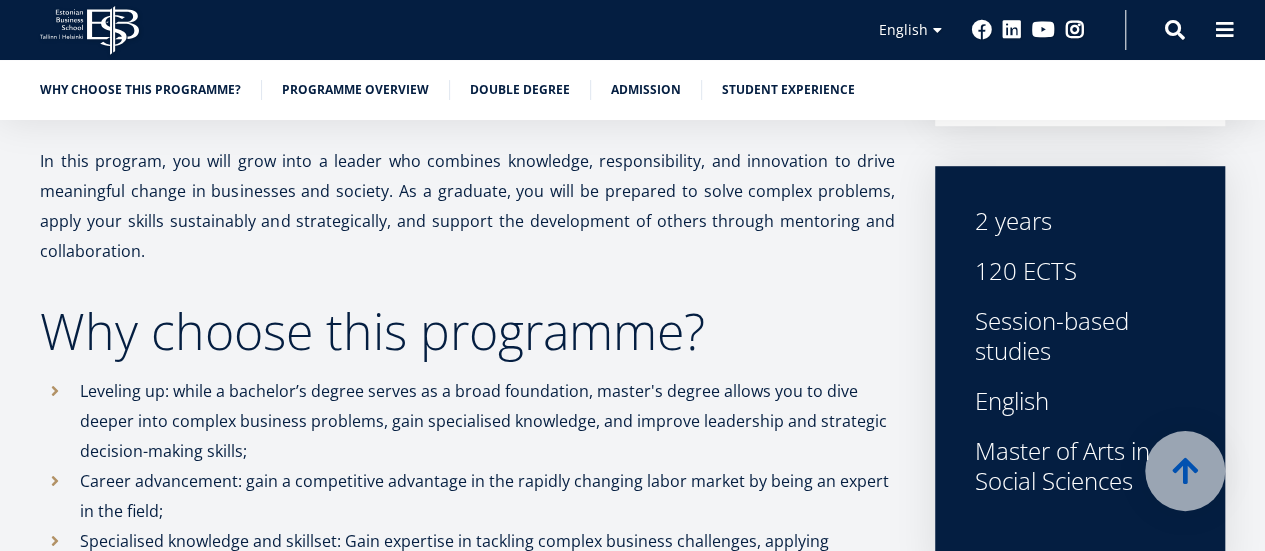 drag, startPoint x: 994, startPoint y: 223, endPoint x: 1072, endPoint y: 228, distance: 78.160095 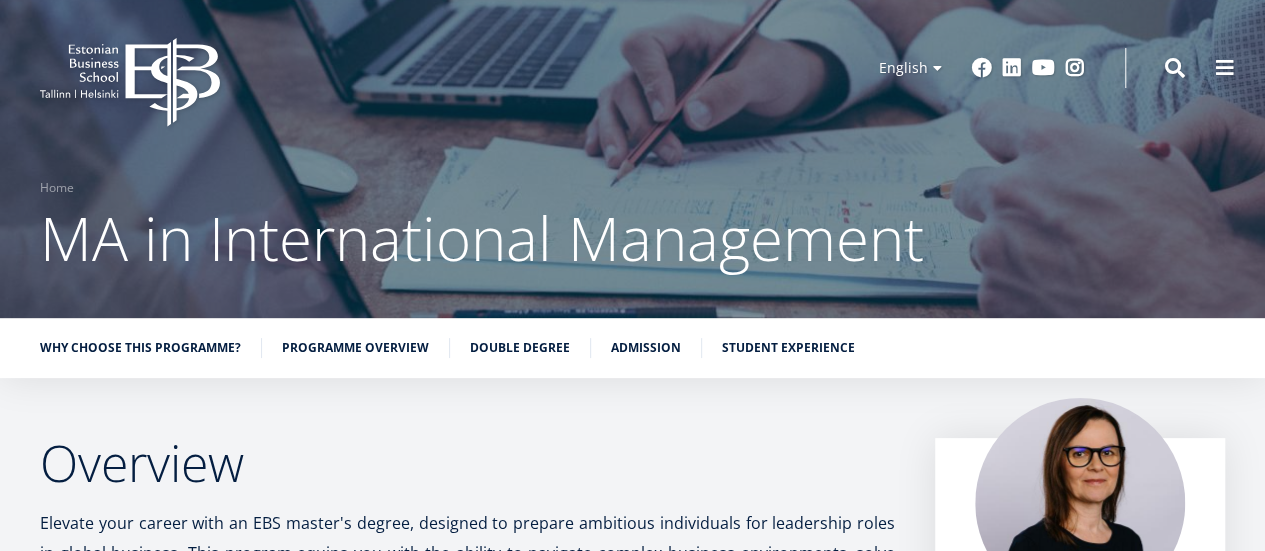 scroll, scrollTop: 0, scrollLeft: 0, axis: both 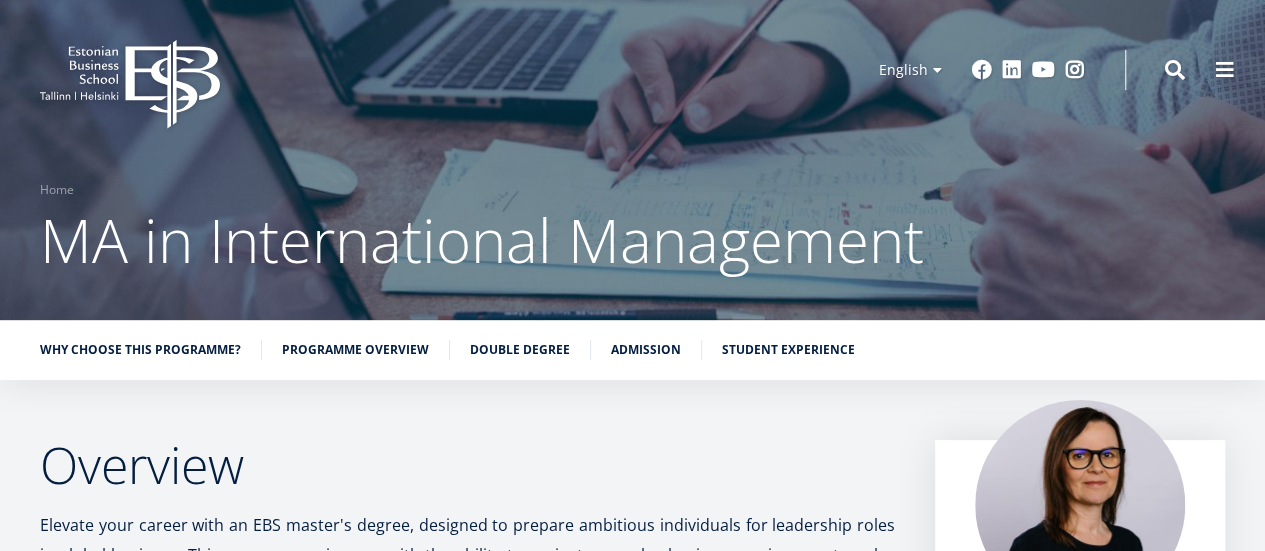click on "EBS Logo
Created with Sketch." 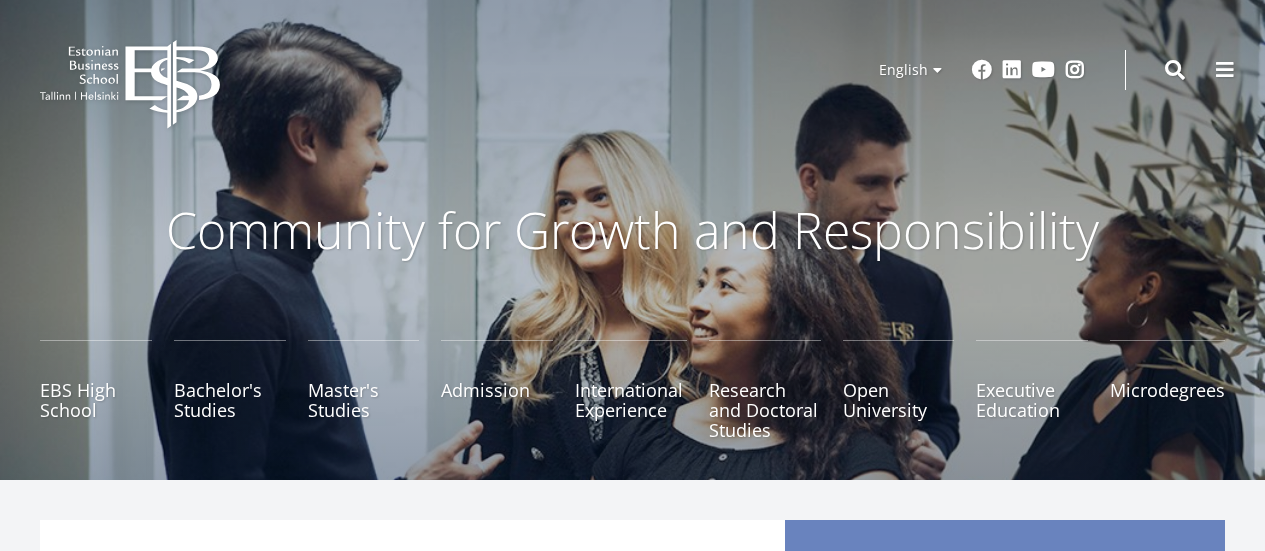 scroll, scrollTop: 0, scrollLeft: 0, axis: both 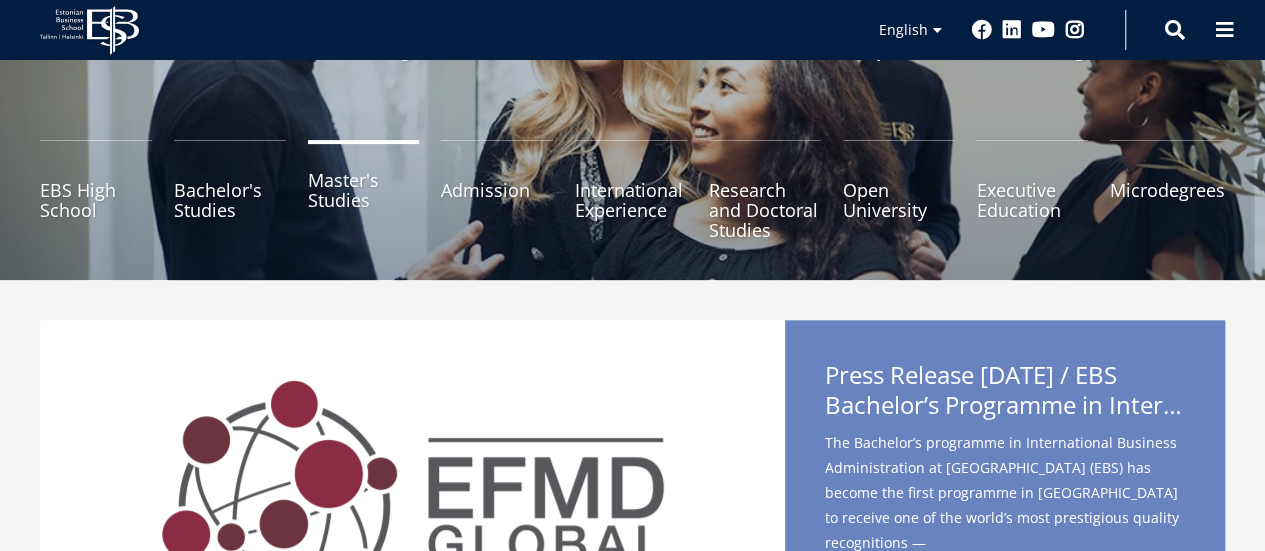 click on "Master's Studies" at bounding box center (364, 190) 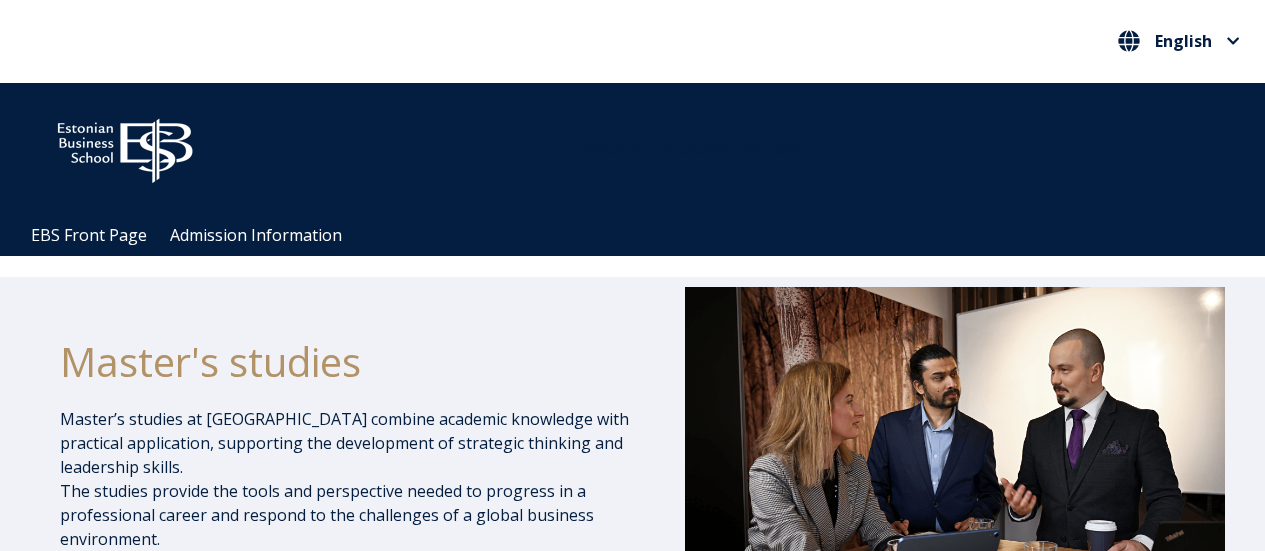 scroll, scrollTop: 300, scrollLeft: 0, axis: vertical 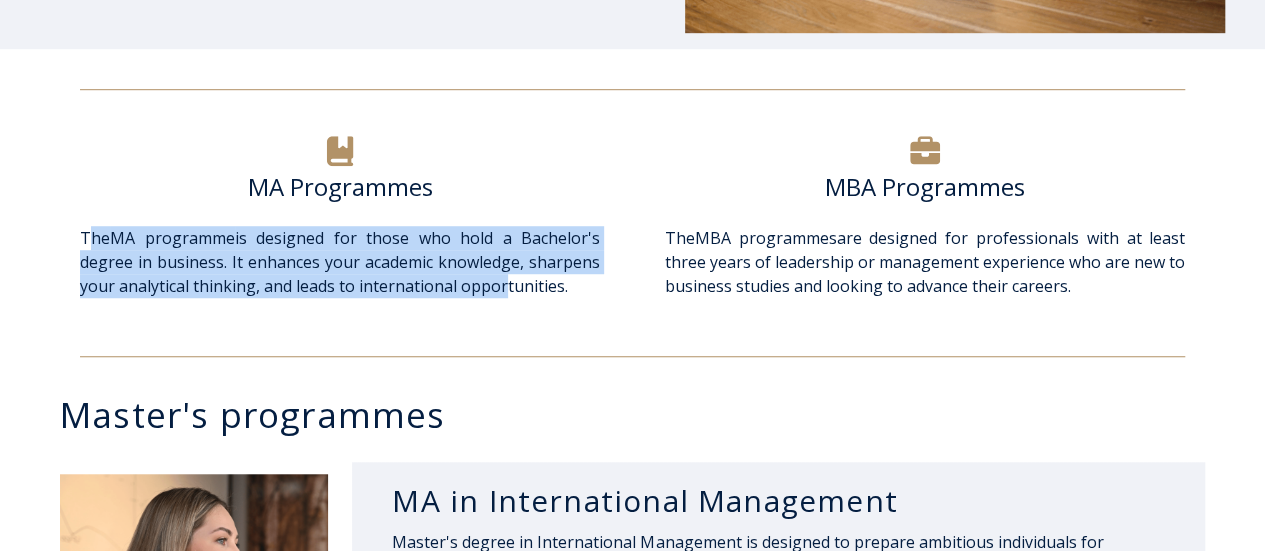 drag, startPoint x: 88, startPoint y: 240, endPoint x: 492, endPoint y: 285, distance: 406.49847 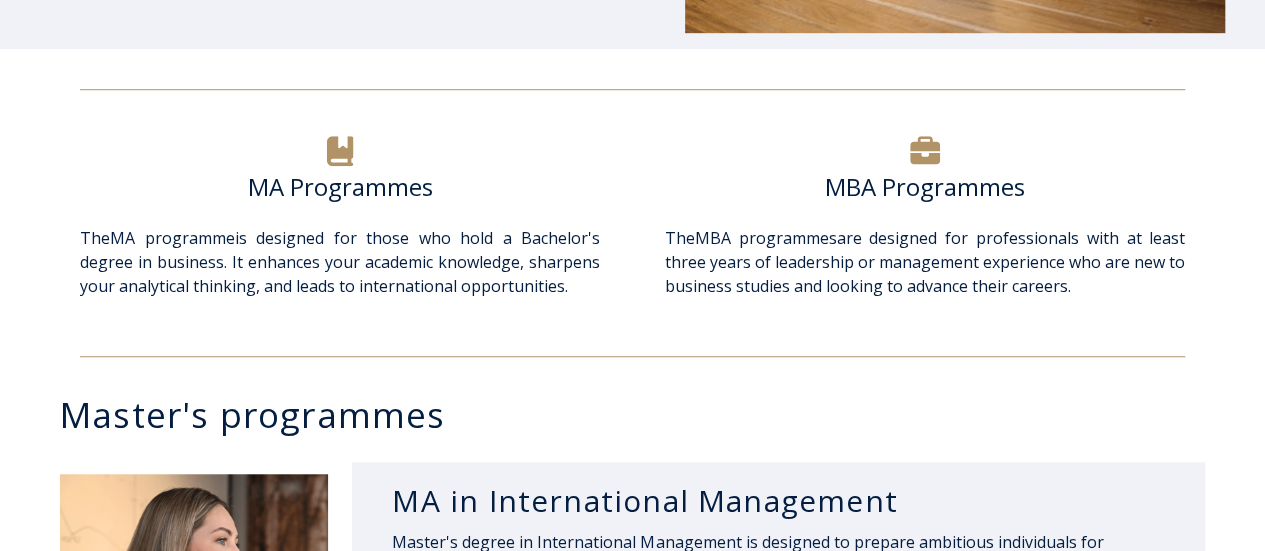 drag, startPoint x: 574, startPoint y: 294, endPoint x: 52, endPoint y: 225, distance: 526.5406 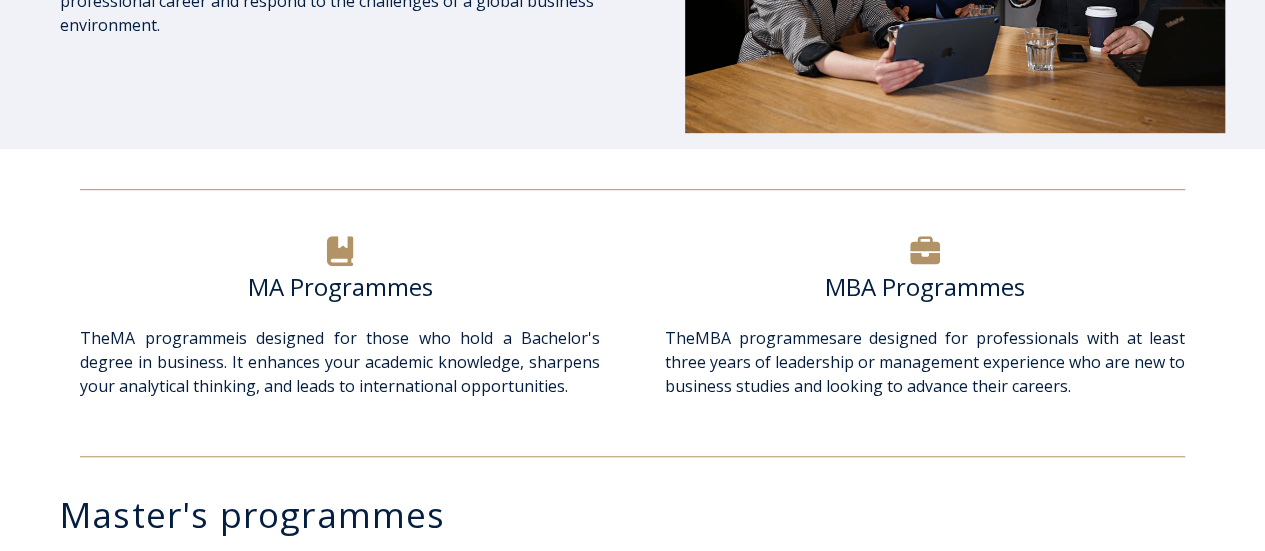 scroll, scrollTop: 504, scrollLeft: 0, axis: vertical 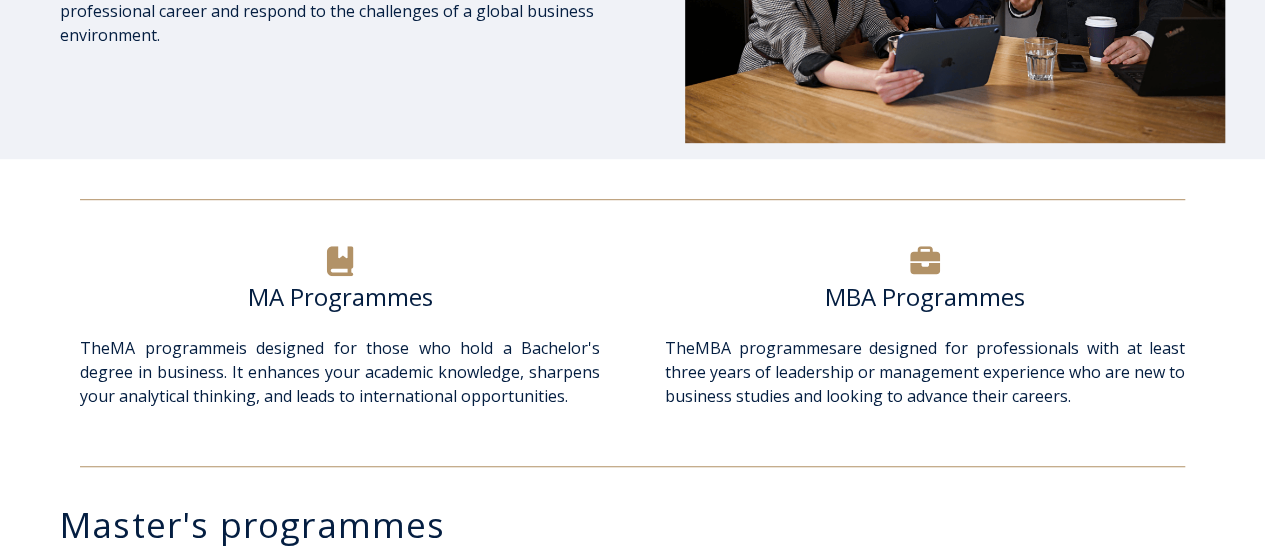 click on "MA Programmes" at bounding box center [340, 309] 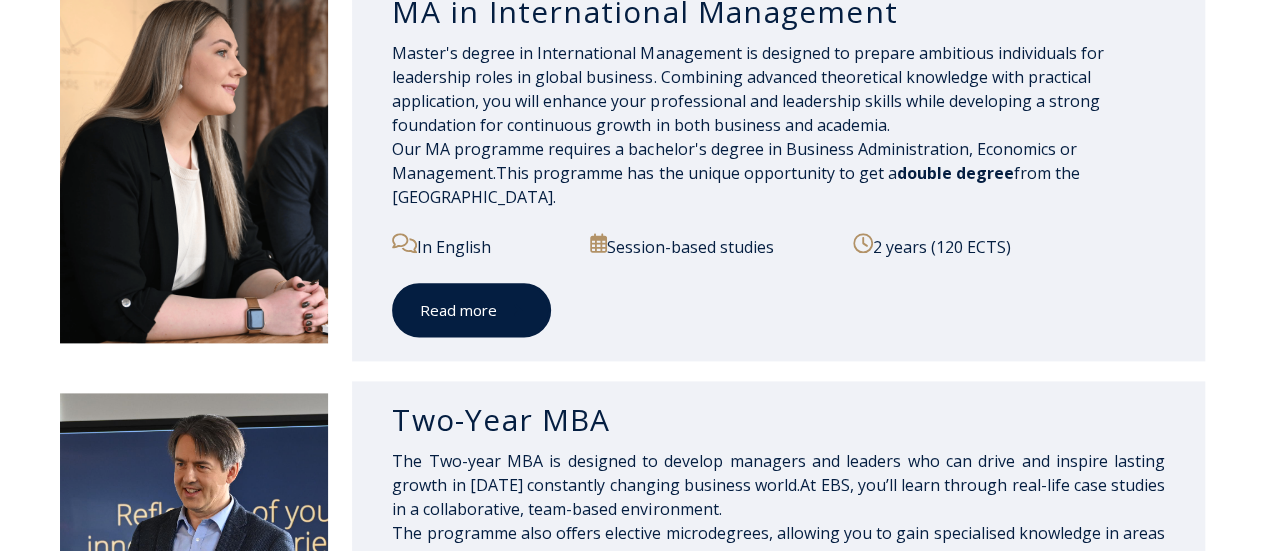 scroll, scrollTop: 1104, scrollLeft: 0, axis: vertical 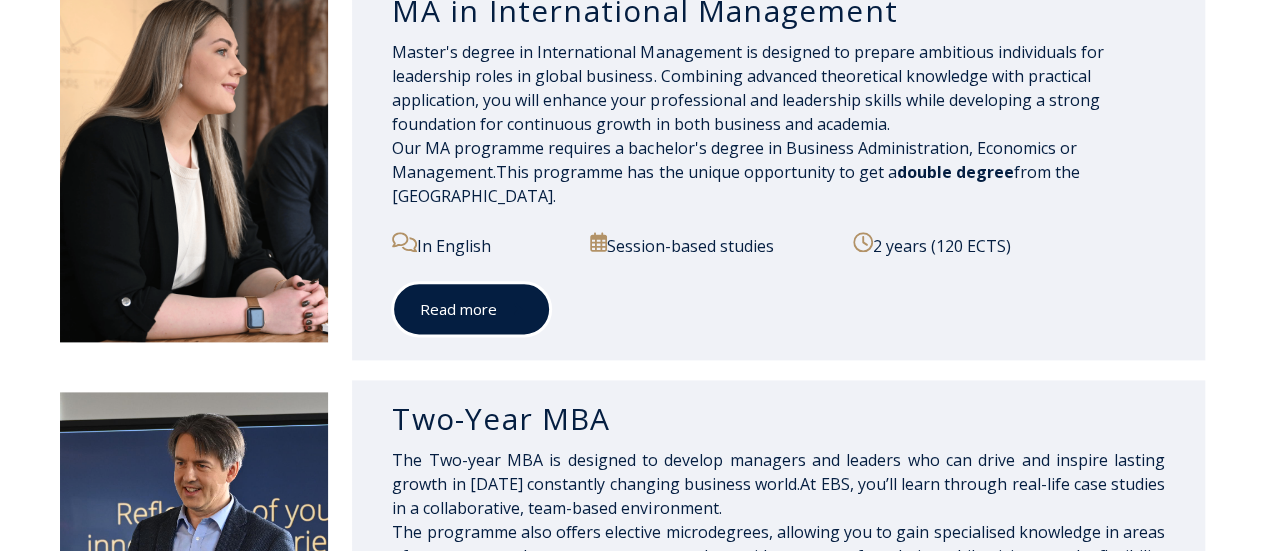 click at bounding box center [510, 309] 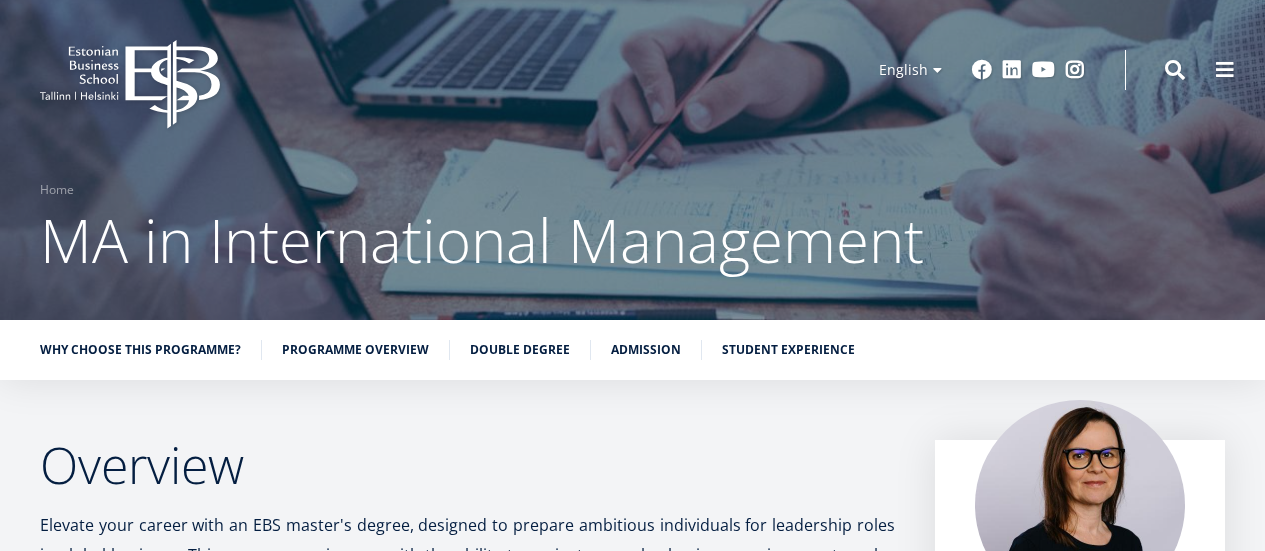scroll, scrollTop: 0, scrollLeft: 0, axis: both 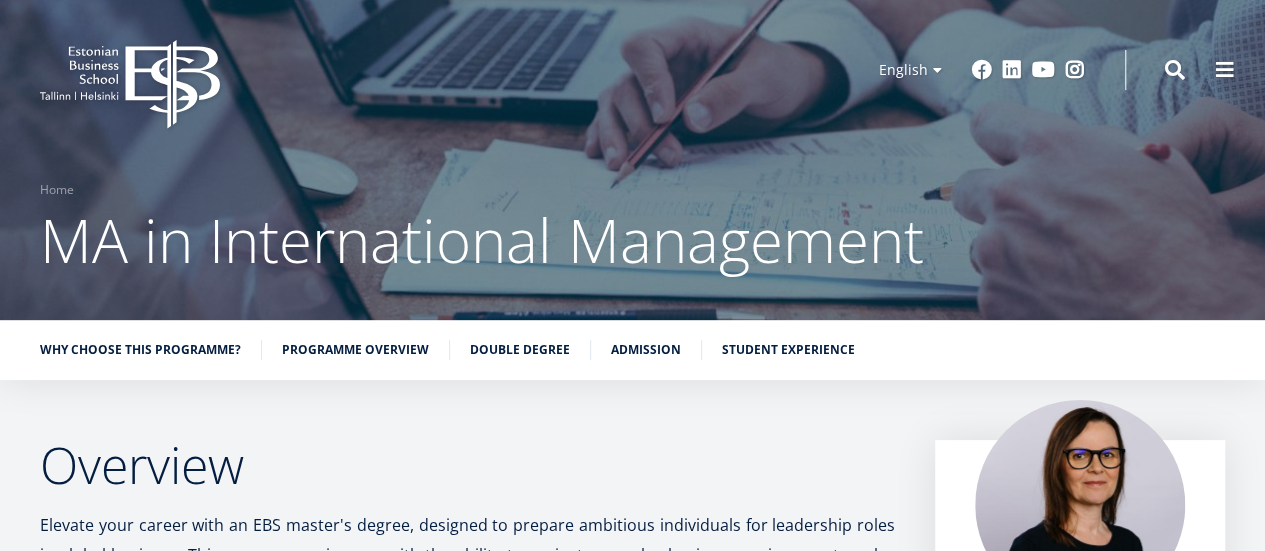 click on "MA in International Management" at bounding box center [482, 240] 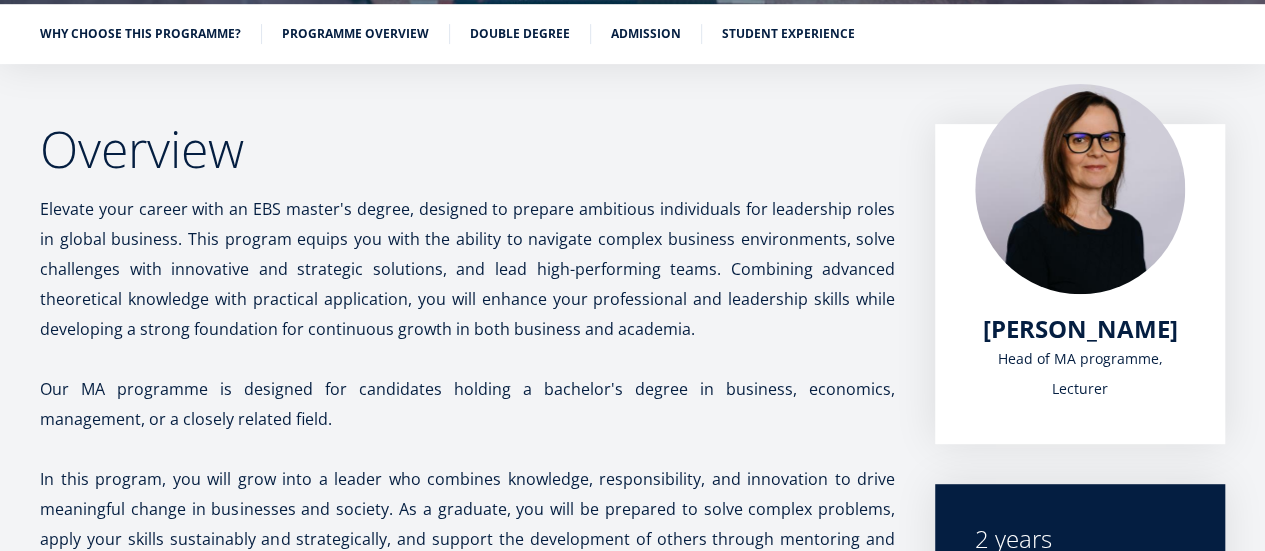 scroll, scrollTop: 321, scrollLeft: 0, axis: vertical 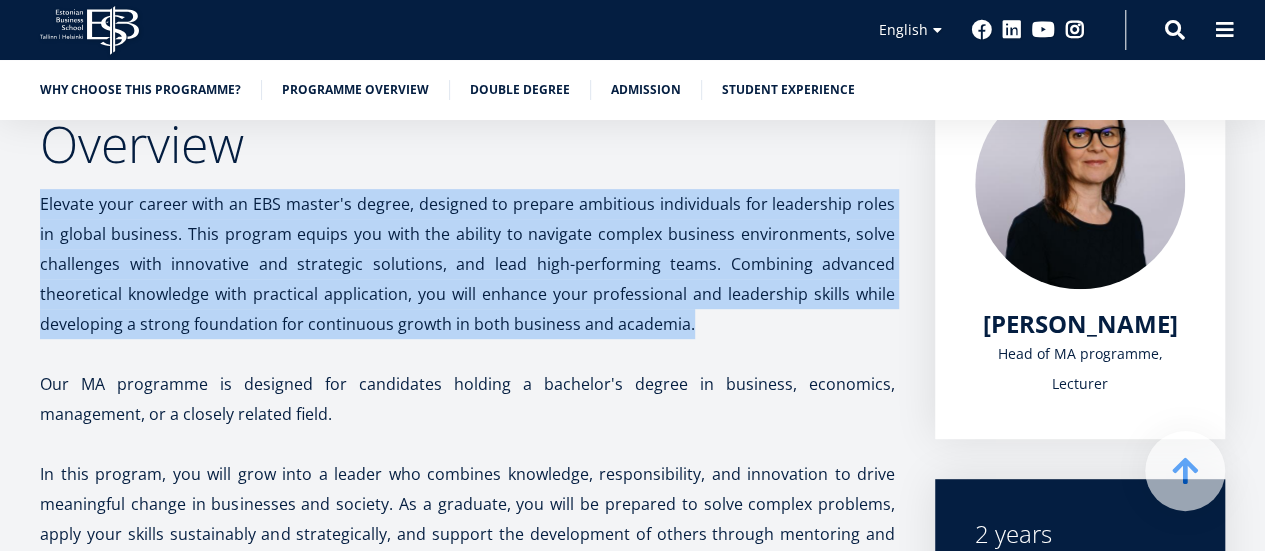 click on "Elevate your career with an EBS master's degree, designed to prepare ambitious individuals for leadership roles in global business. This program equips you with the ability to navigate complex business environments, solve challenges with innovative and strategic solutions, and lead high-performing teams. Combining advanced theoretical knowledge with practical application, you will enhance your professional and leadership skills while developing a strong foundation for continuous growth in both business and academia." at bounding box center (467, 264) 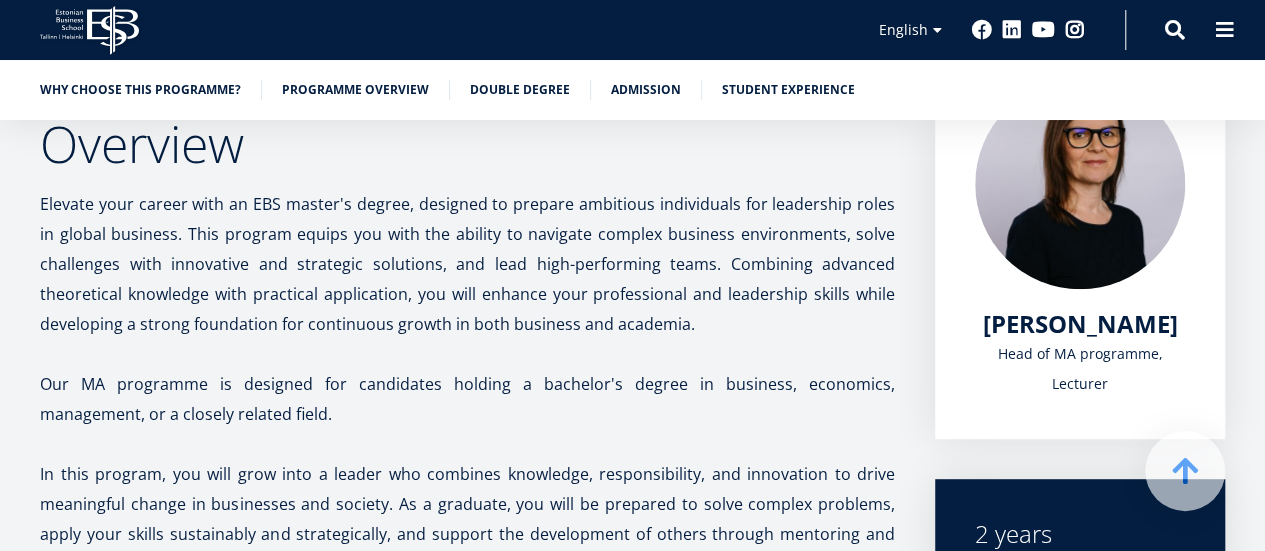 drag, startPoint x: 729, startPoint y: 329, endPoint x: 690, endPoint y: 322, distance: 39.623226 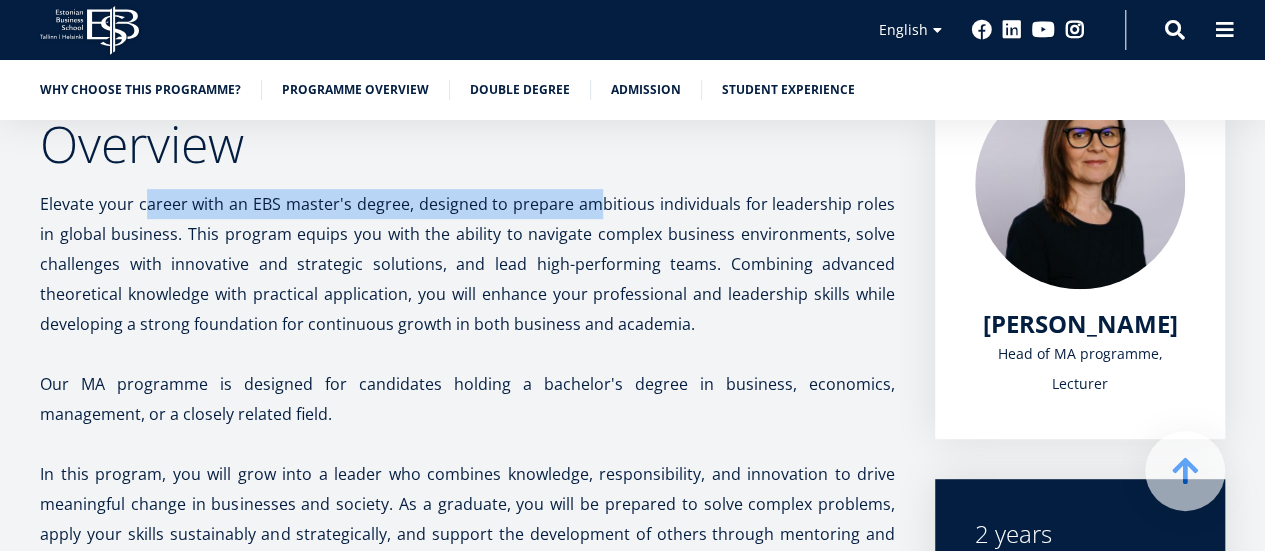 drag, startPoint x: 298, startPoint y: 200, endPoint x: 585, endPoint y: 209, distance: 287.14108 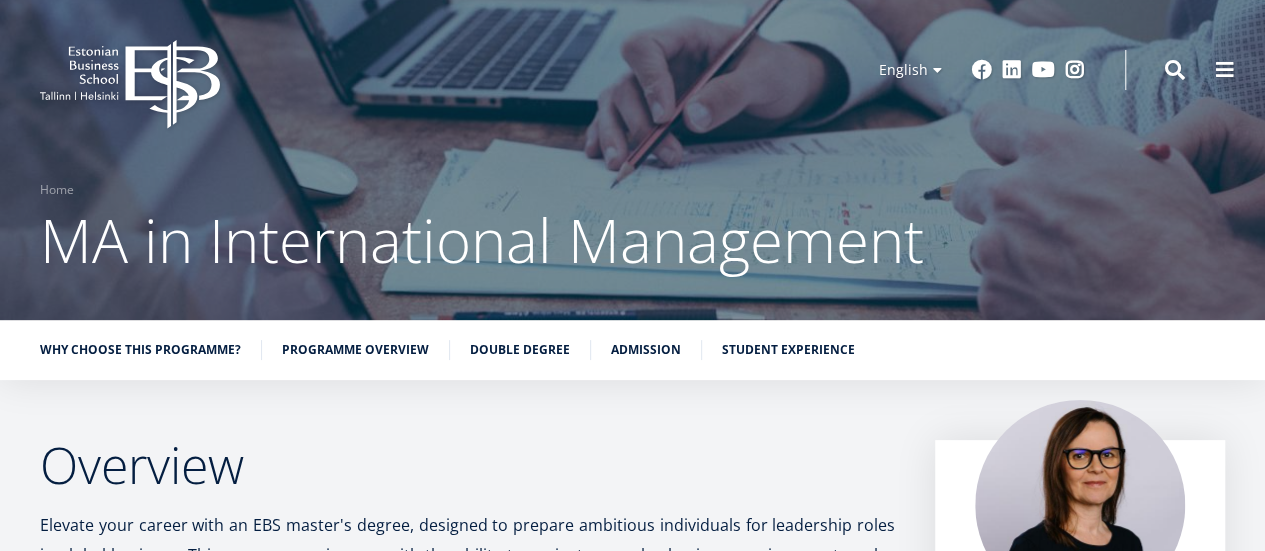 scroll, scrollTop: 200, scrollLeft: 0, axis: vertical 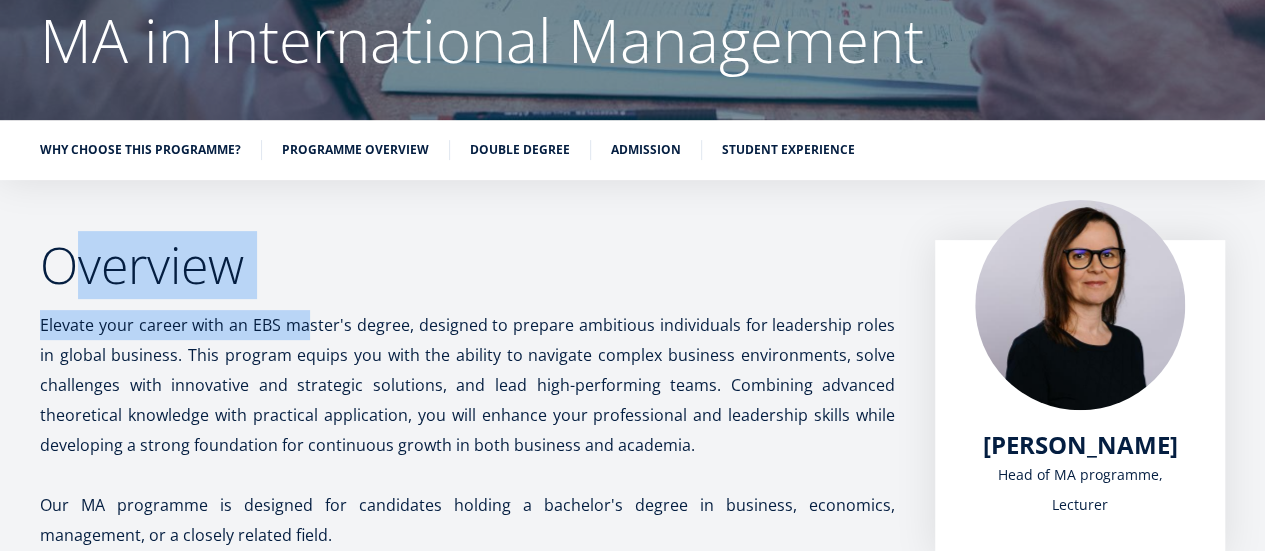 drag, startPoint x: 283, startPoint y: 295, endPoint x: 38, endPoint y: 288, distance: 245.09998 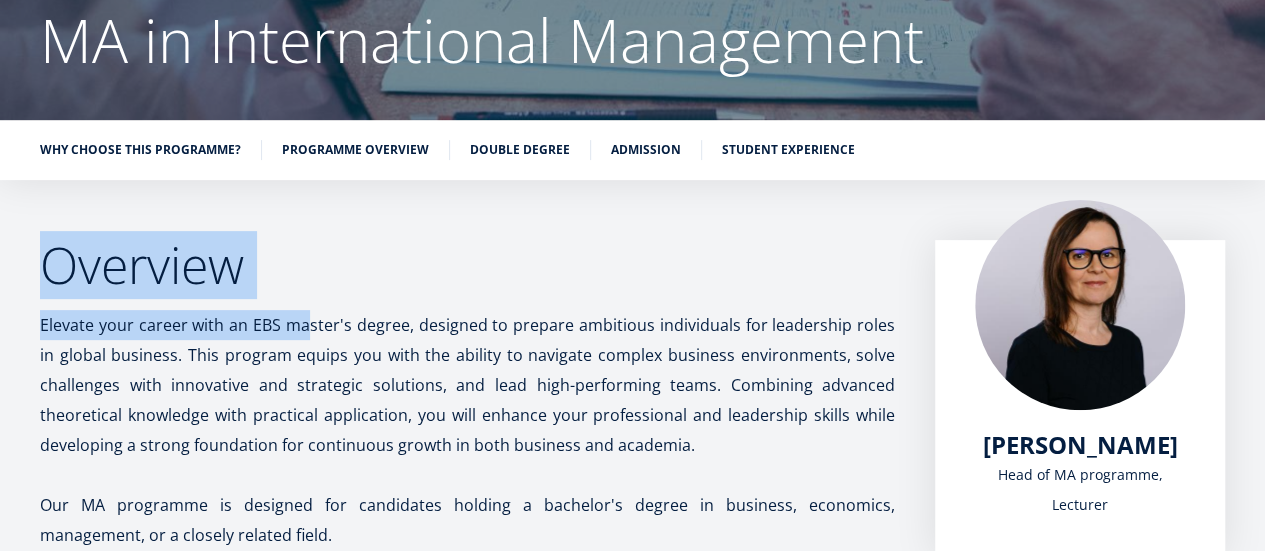 click on "Overview
Elevate your career with an EBS master's degree, designed to prepare ambitious individuals for leadership roles in global business. This program equips you with the ability to navigate complex business environments, solve challenges with innovative and strategic solutions, and lead high-performing teams. Combining advanced theoretical knowledge with practical application, you will enhance your professional and leadership skills while developing a strong foundation for continuous growth in both business and academia.
Our MA programme is designed for candidates holding a bachelor's degree in business, economics, management, or a closely related field.
Why choose this programme?
Career advancement: gain a competitive advantage in the rapidly changing labor market by being an expert in the field;
Who will you study with?" at bounding box center (632, 2794) 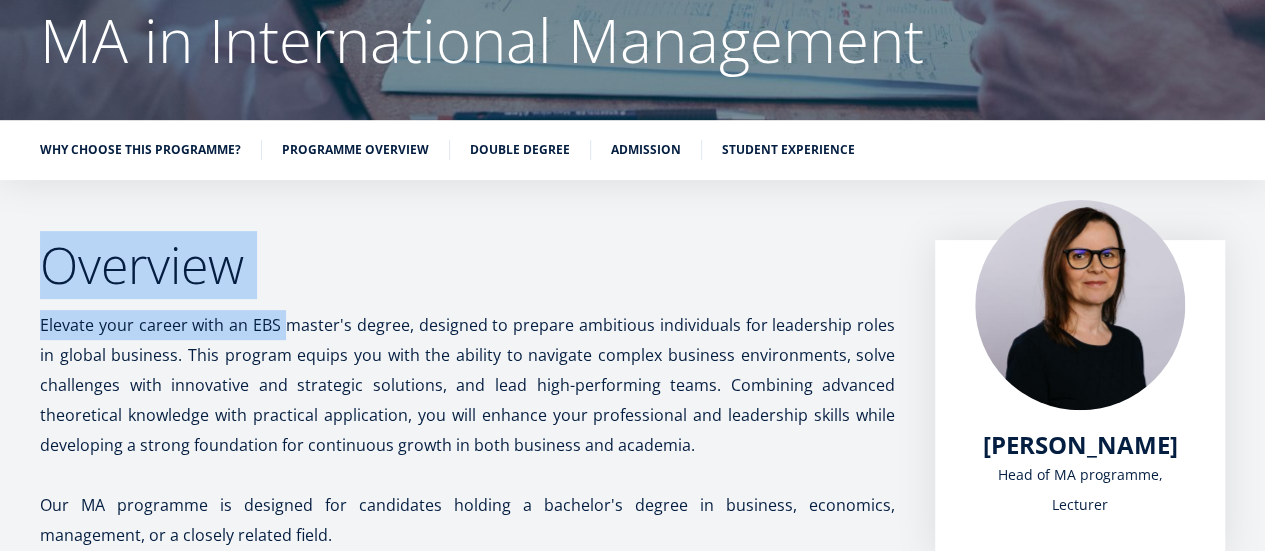 drag, startPoint x: 23, startPoint y: 287, endPoint x: 294, endPoint y: 292, distance: 271.0461 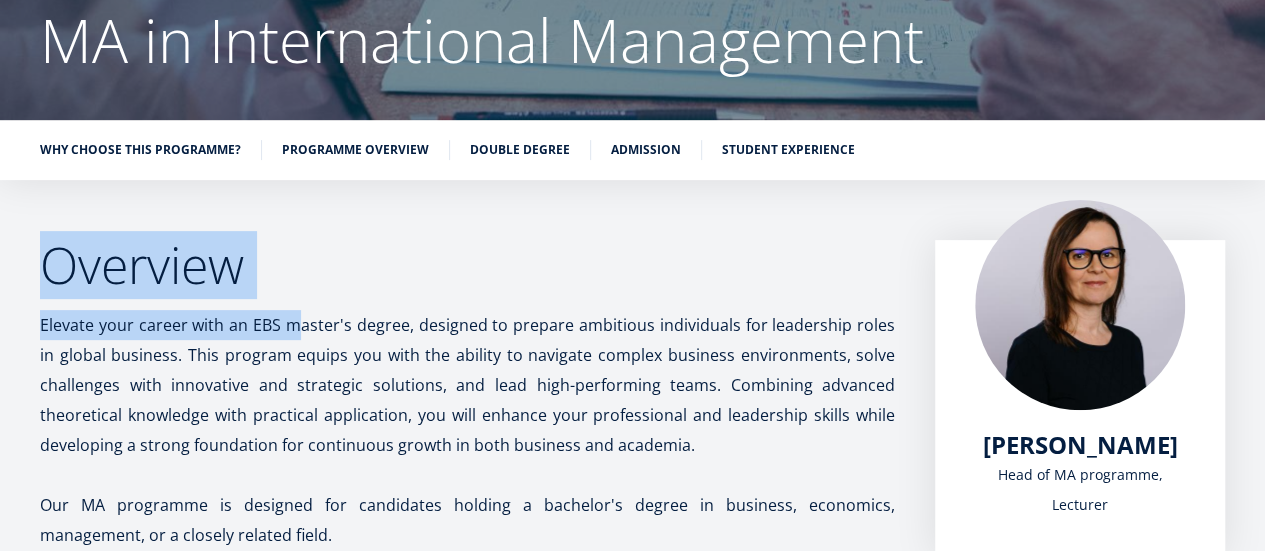 click on "Overview
Elevate your career with an EBS master's degree, designed to prepare ambitious individuals for leadership roles in global business. This program equips you with the ability to navigate complex business environments, solve challenges with innovative and strategic solutions, and lead high-performing teams. Combining advanced theoretical knowledge with practical application, you will enhance your professional and leadership skills while developing a strong foundation for continuous growth in both business and academia.
Our MA programme is designed for candidates holding a bachelor's degree in business, economics, management, or a closely related field.
Why choose this programme?
Leveling up: while a bachelor’s degree serves as a broad foundation, master's degree allows you to dive deeper into complex business problems, gain specialised knowledge, and improve leadership and strategic decision-making skills;" at bounding box center [467, 2794] 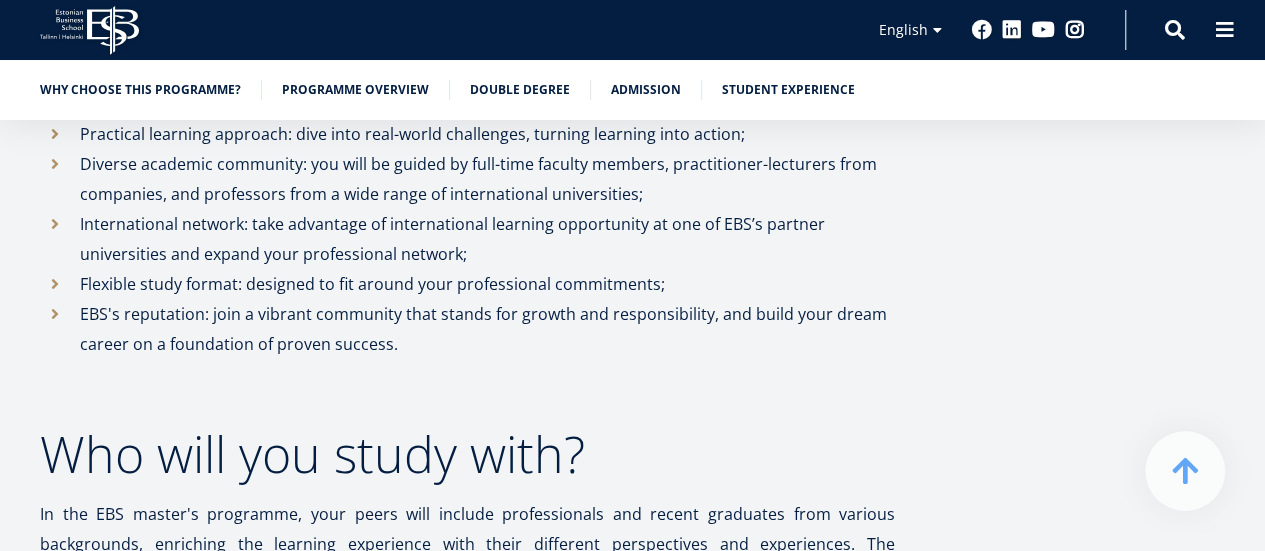 scroll, scrollTop: 1200, scrollLeft: 0, axis: vertical 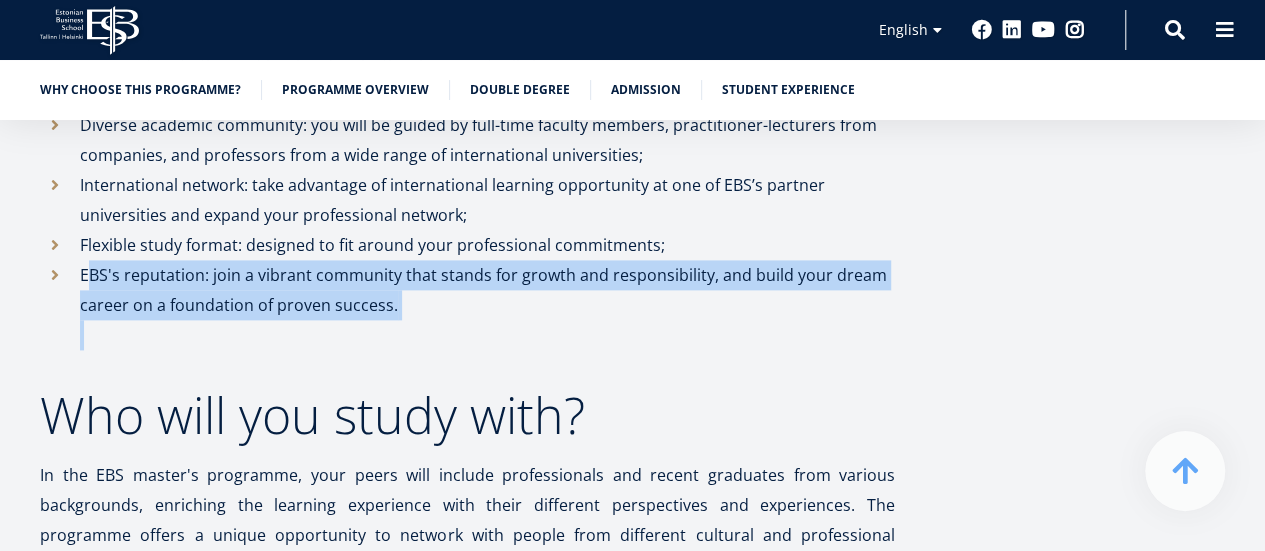drag, startPoint x: 89, startPoint y: 274, endPoint x: 421, endPoint y: 321, distance: 335.3103 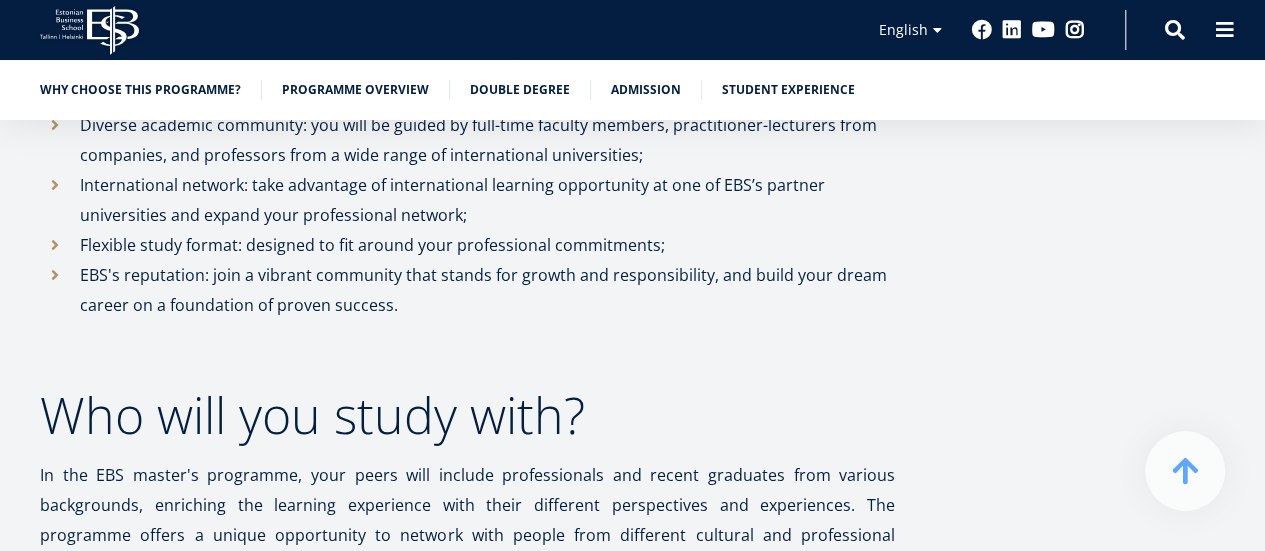 drag, startPoint x: 363, startPoint y: 316, endPoint x: 50, endPoint y: 295, distance: 313.70367 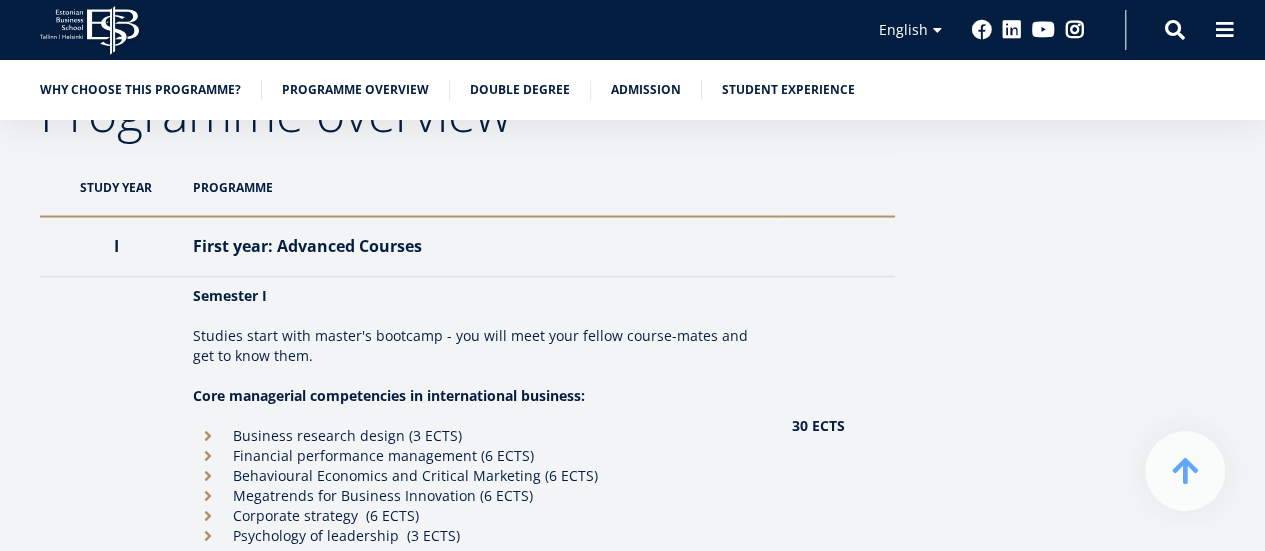 scroll, scrollTop: 1800, scrollLeft: 0, axis: vertical 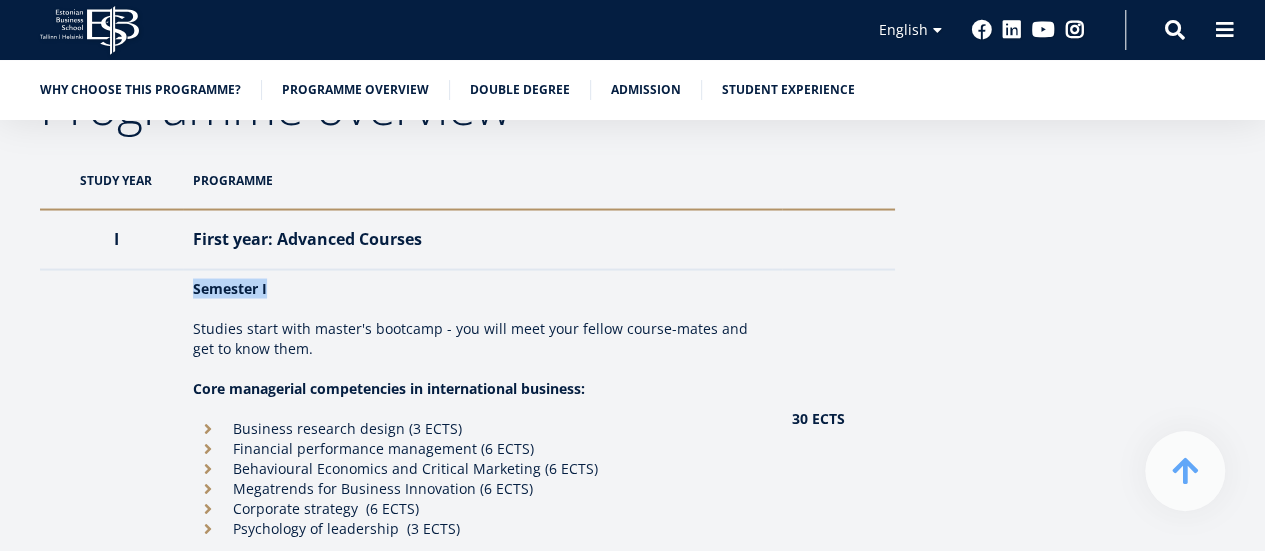 drag, startPoint x: 280, startPoint y: 291, endPoint x: 322, endPoint y: 292, distance: 42.0119 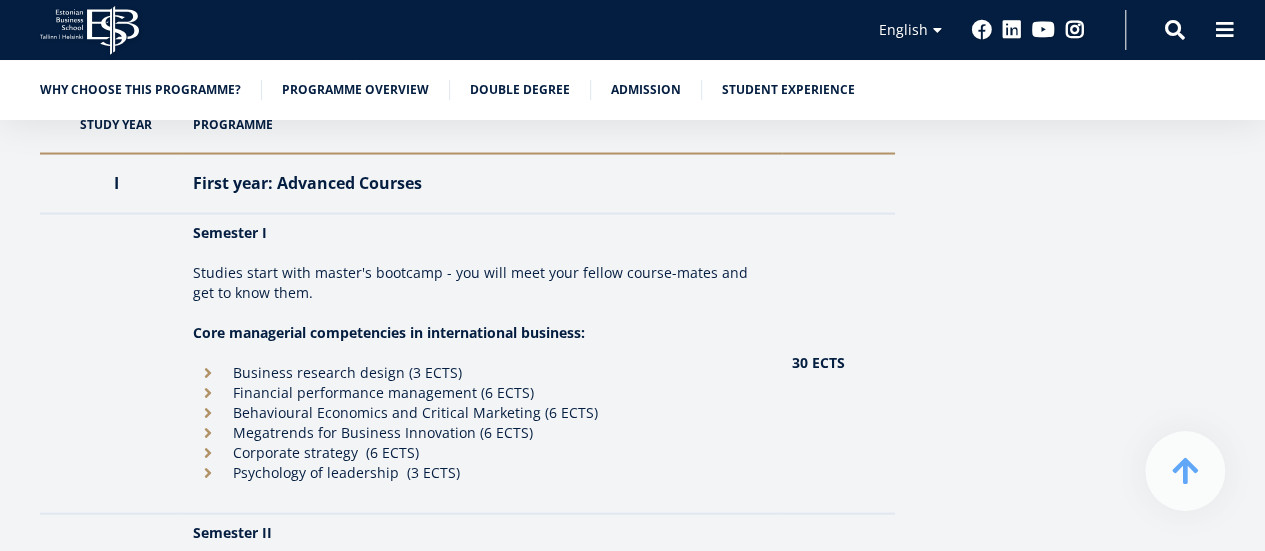 scroll, scrollTop: 1900, scrollLeft: 0, axis: vertical 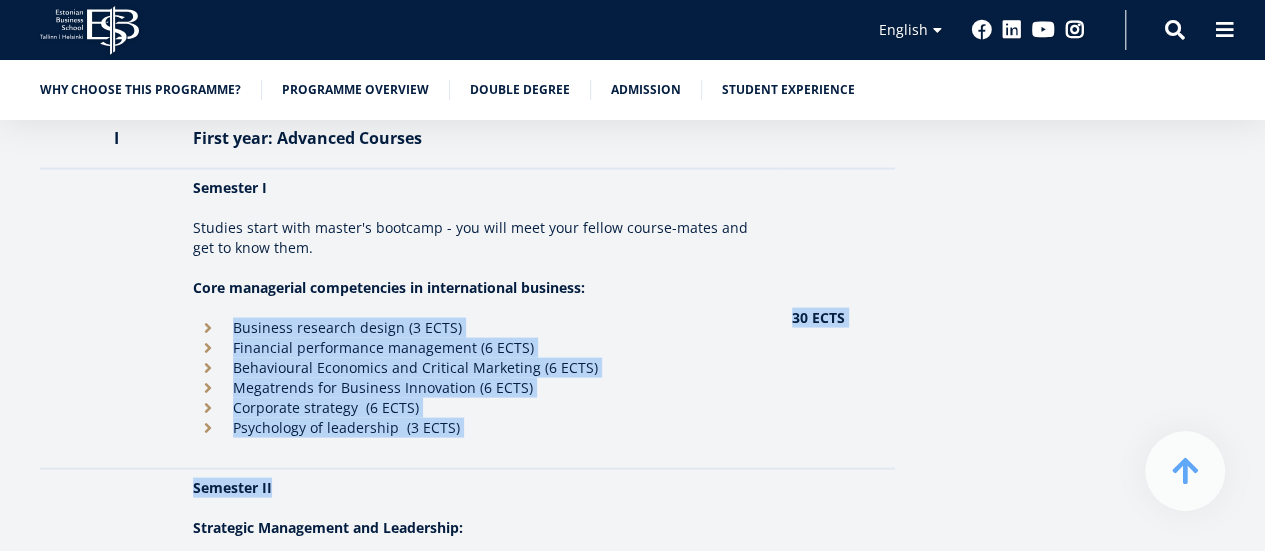 drag, startPoint x: 234, startPoint y: 330, endPoint x: 580, endPoint y: 467, distance: 372.13574 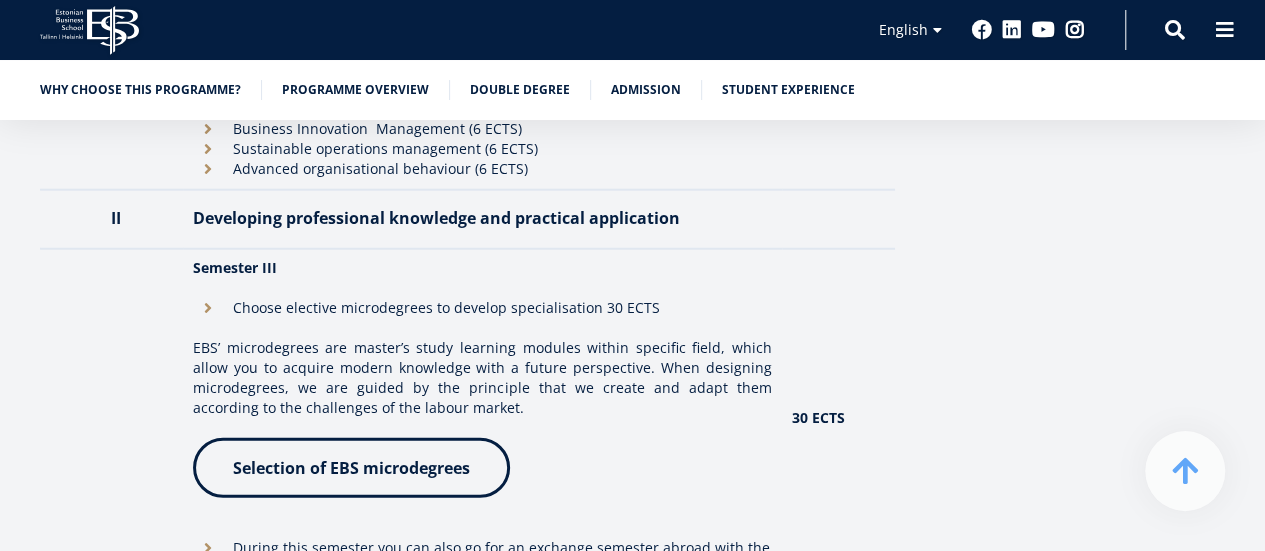 scroll, scrollTop: 2400, scrollLeft: 0, axis: vertical 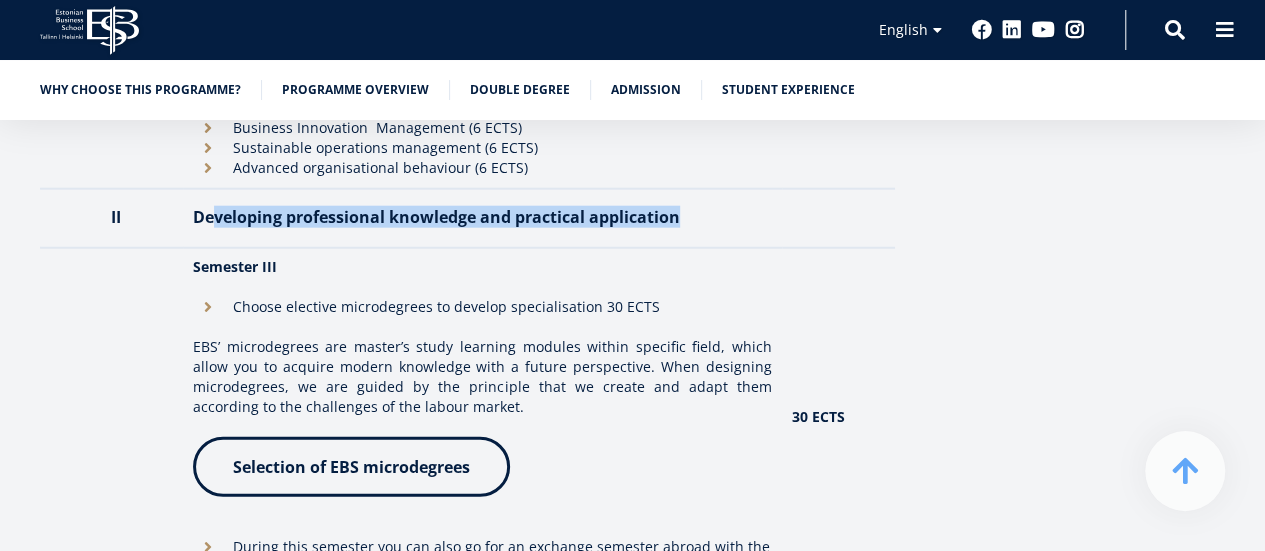 drag, startPoint x: 212, startPoint y: 229, endPoint x: 719, endPoint y: 239, distance: 507.0986 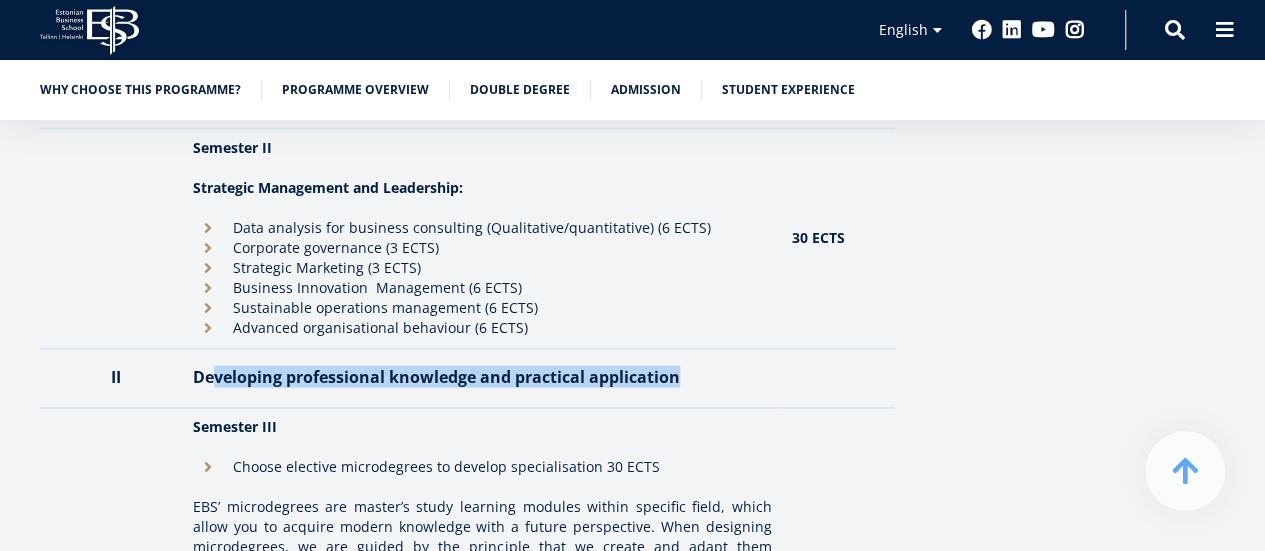 scroll, scrollTop: 2100, scrollLeft: 0, axis: vertical 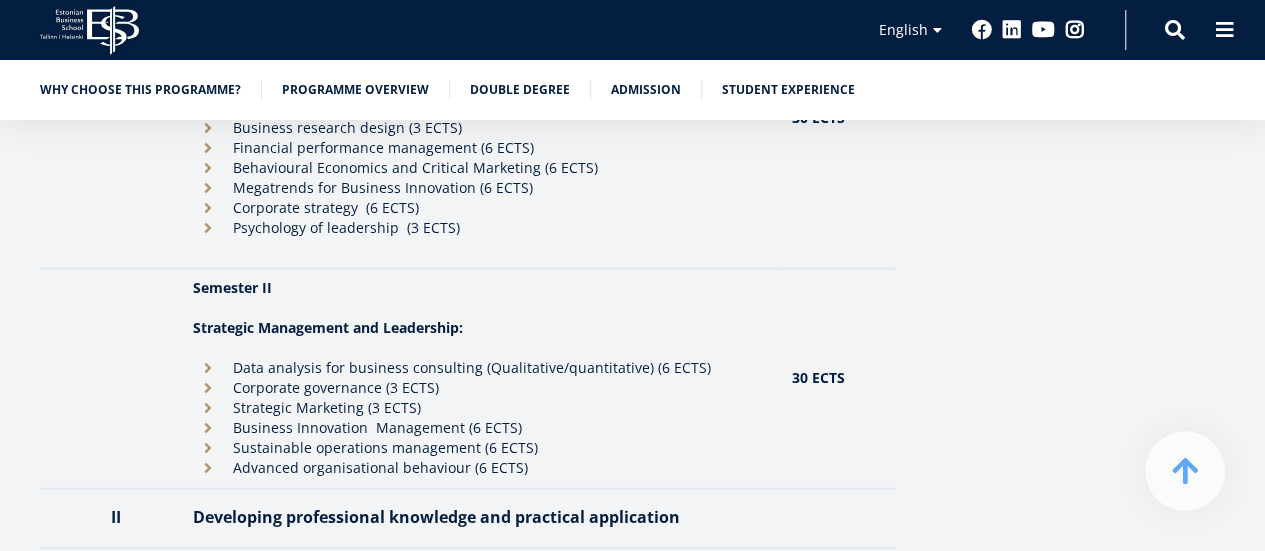 click on "Data analysis for business consulting (Qualitative/quantitative) (6 ECTS)" at bounding box center [482, 368] 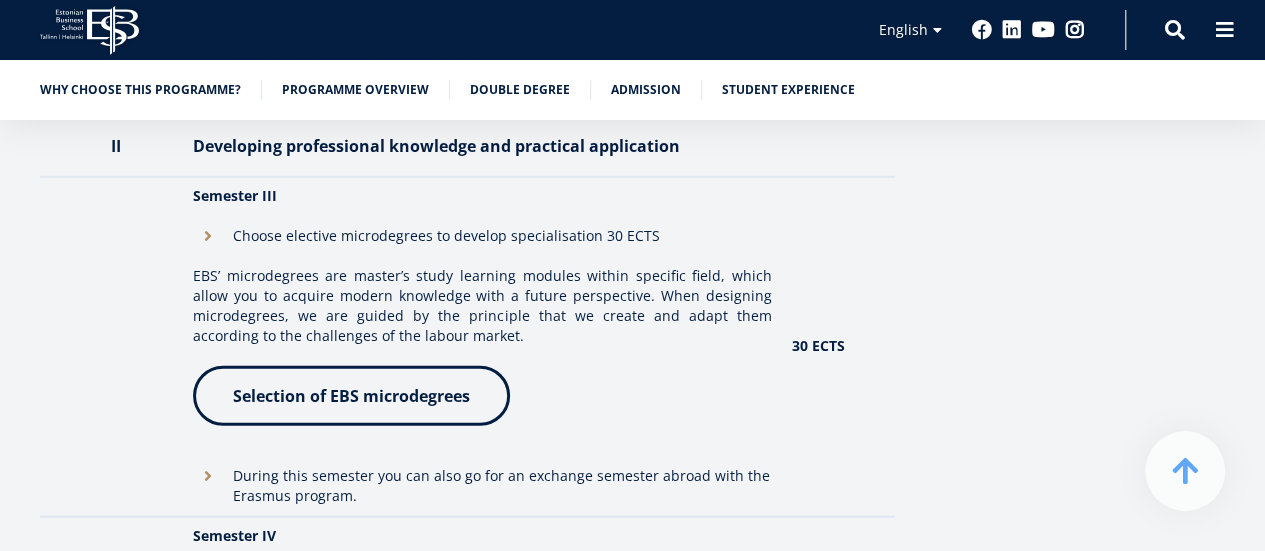 scroll, scrollTop: 2500, scrollLeft: 0, axis: vertical 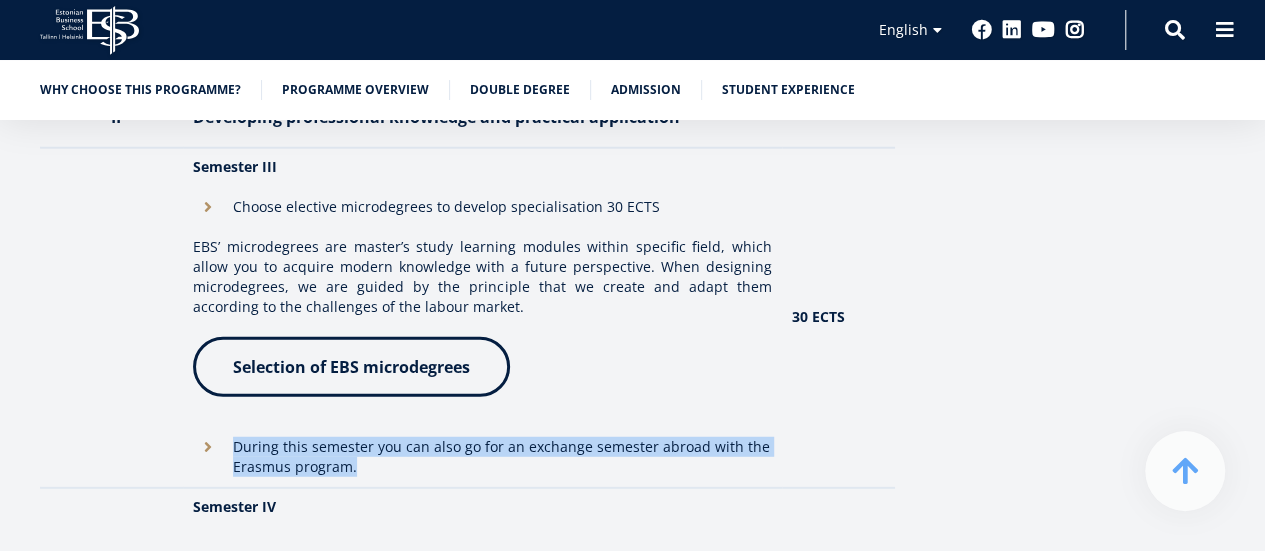 drag, startPoint x: 784, startPoint y: 447, endPoint x: 236, endPoint y: 441, distance: 548.03284 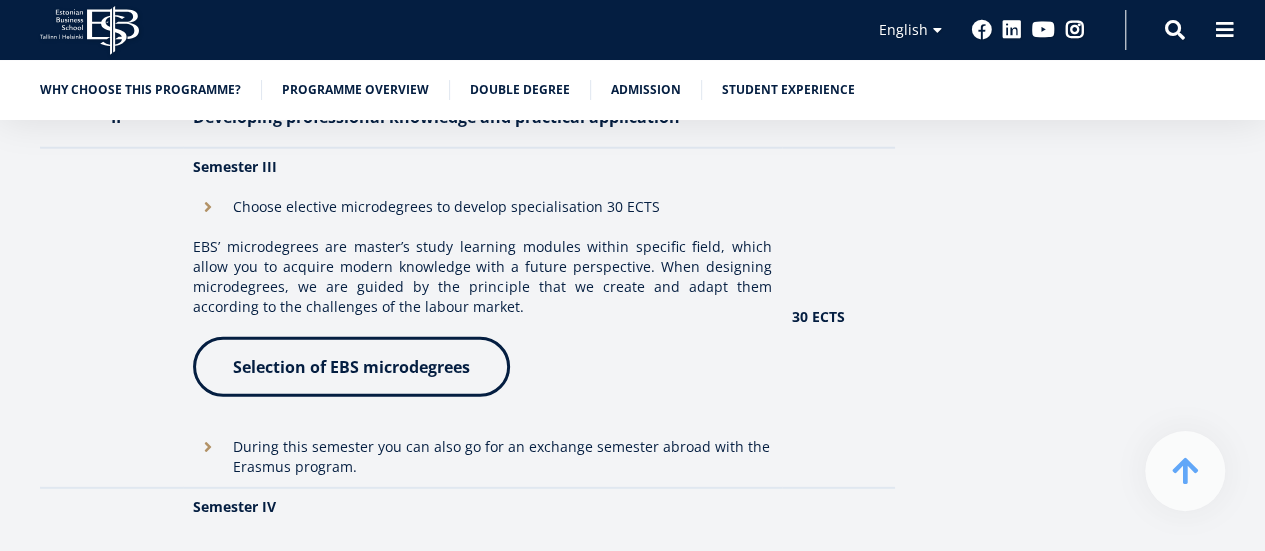 click on "During this semester you can also go for an exchange semester abroad with the Erasmus program." at bounding box center [482, 457] 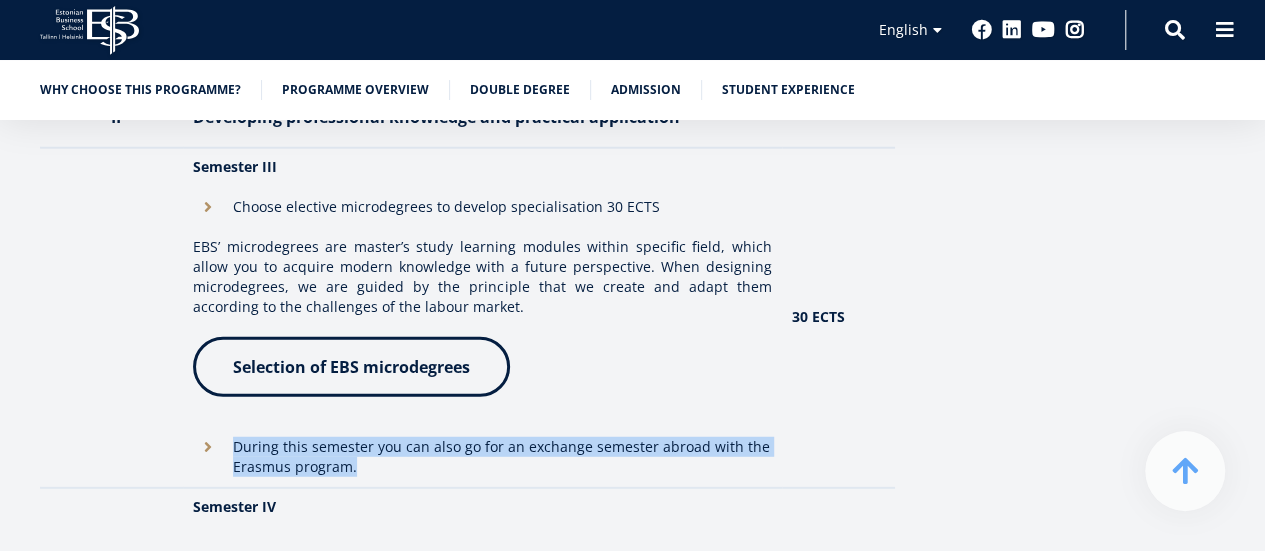 click on "Semester III
Choose elective microdegrees to develop specialisation 30 ECTS
EBS’ microdegrees are master’s study learning modules within specific field, which allow you to acquire modern knowledge with a future perspective. When designing microdegrees, we are guided by the principle that we create and adapt them according to the challenges of the labour market.
Selection of EBS microdegrees
During this semester you can also go for an exchange semester abroad with the Erasmus program." at bounding box center [482, 318] 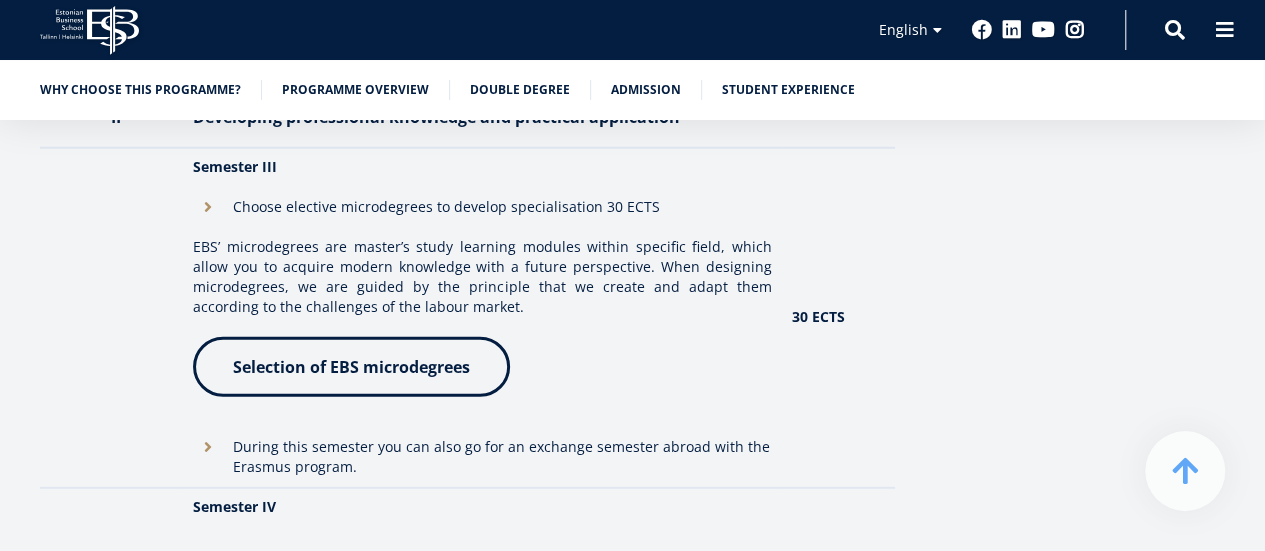 click on "Semester III
Choose elective microdegrees to develop specialisation 30 ECTS
EBS’ microdegrees are master’s study learning modules within specific field, which allow you to acquire modern knowledge with a future perspective. When designing microdegrees, we are guided by the principle that we create and adapt them according to the challenges of the labour market.
Selection of EBS microdegrees
During this semester you can also go for an exchange semester abroad with the Erasmus program." at bounding box center (482, 318) 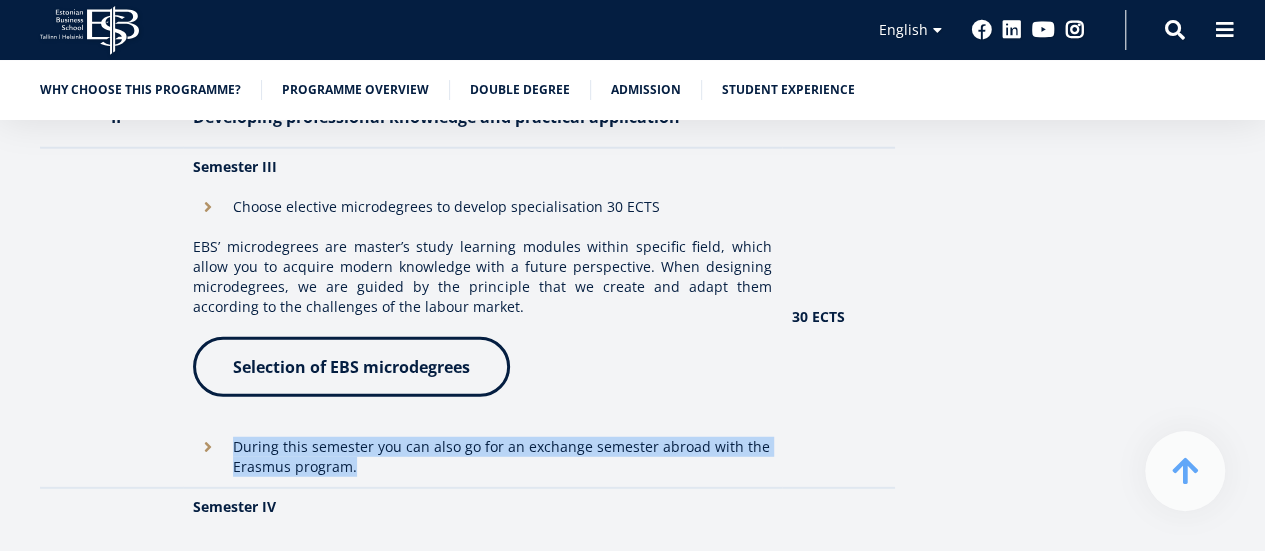 drag, startPoint x: 502, startPoint y: 469, endPoint x: 187, endPoint y: 446, distance: 315.83856 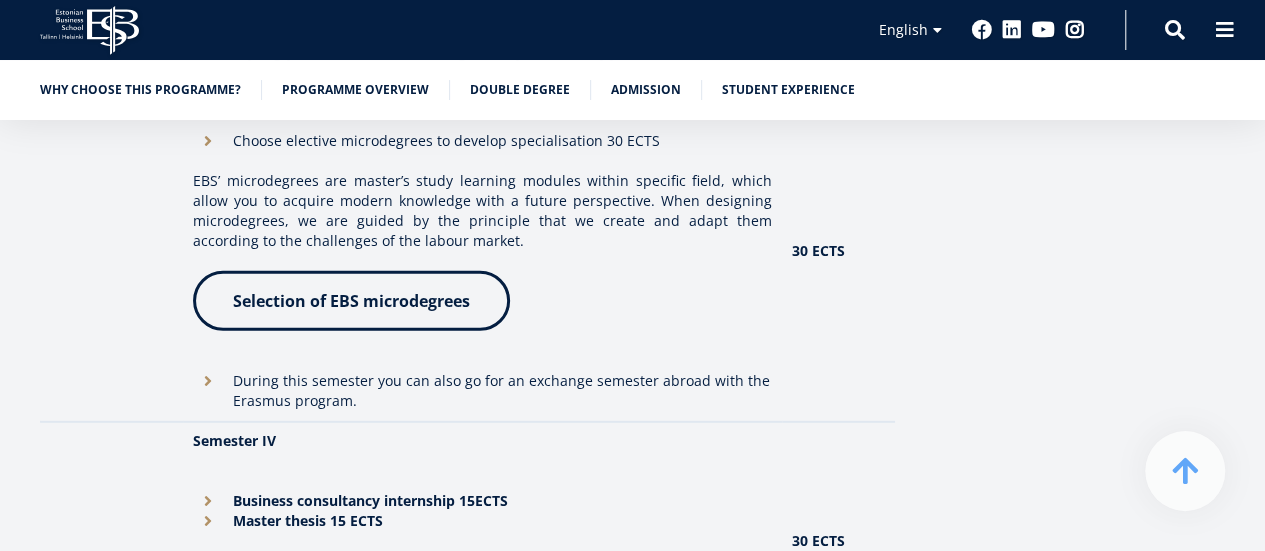 scroll, scrollTop: 2700, scrollLeft: 0, axis: vertical 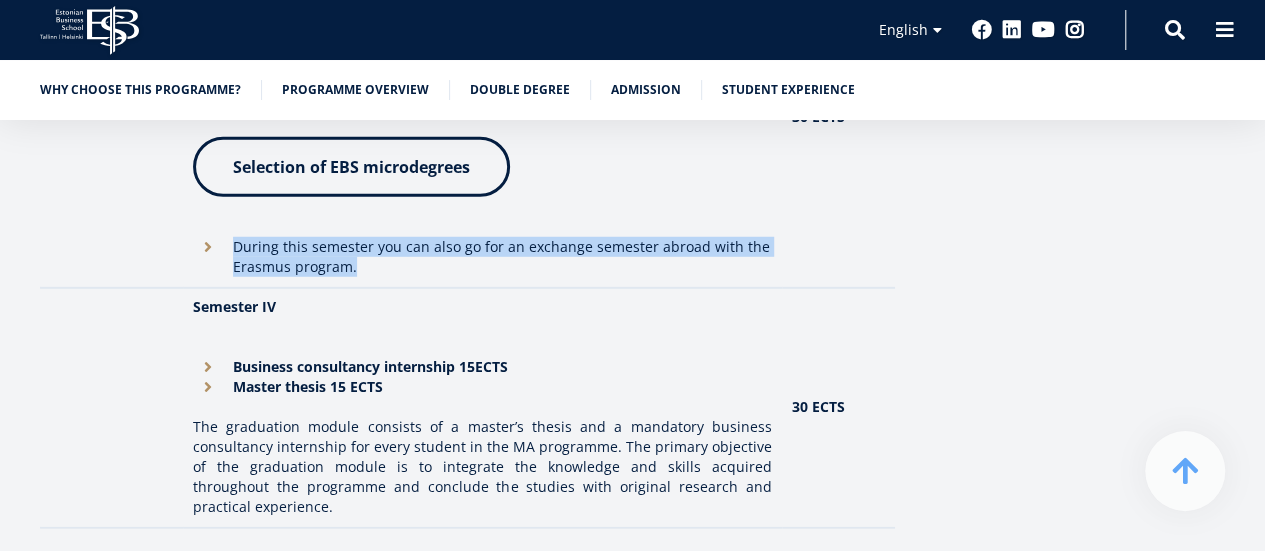 drag, startPoint x: 228, startPoint y: 246, endPoint x: 374, endPoint y: 269, distance: 147.80054 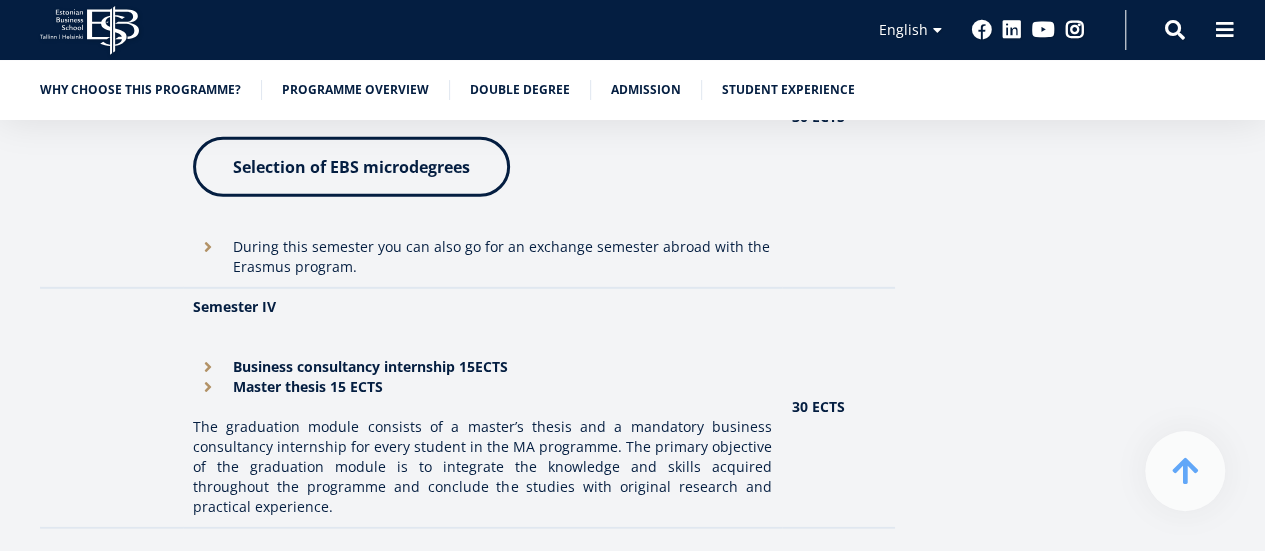 click on "Semester III
Choose elective microdegrees to develop specialisation 30 ECTS
EBS’ microdegrees are master’s study learning modules within specific field, which allow you to acquire modern knowledge with a future perspective. When designing microdegrees, we are guided by the principle that we create and adapt them according to the challenges of the labour market.
Selection of EBS microdegrees
During this semester you can also go for an exchange semester abroad with the Erasmus program." at bounding box center (482, 118) 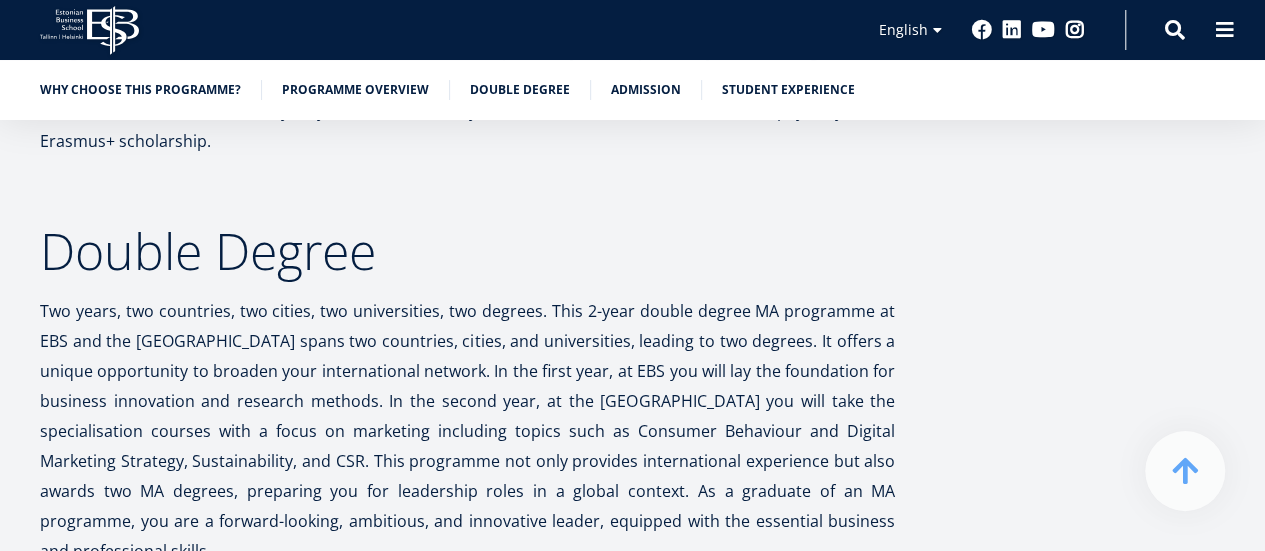 scroll, scrollTop: 4731, scrollLeft: 0, axis: vertical 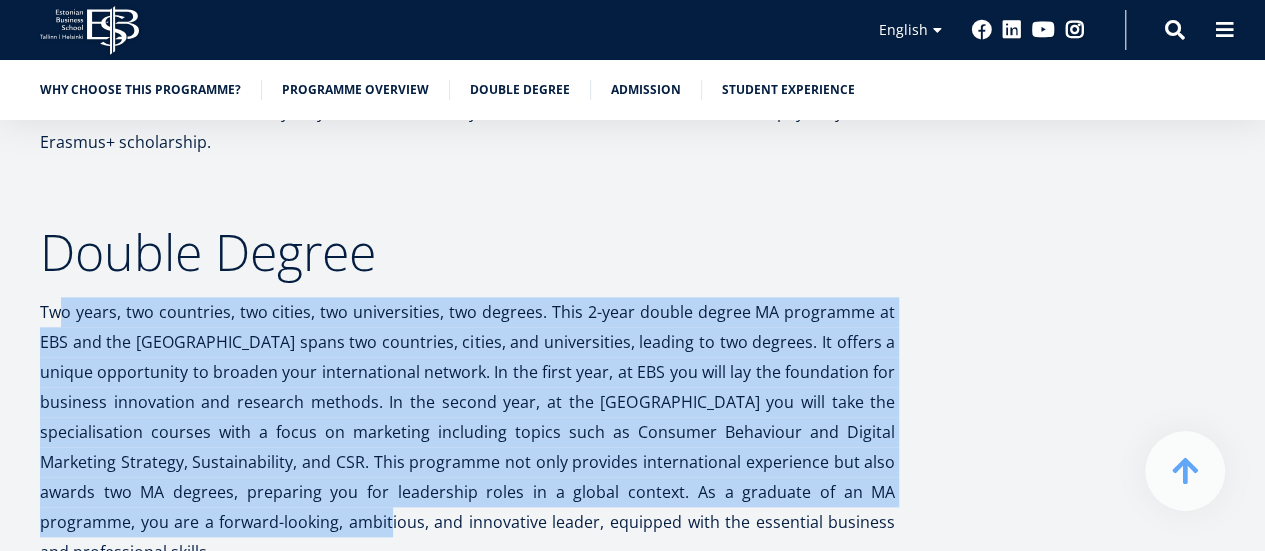 drag, startPoint x: 60, startPoint y: 240, endPoint x: 362, endPoint y: 431, distance: 357.33038 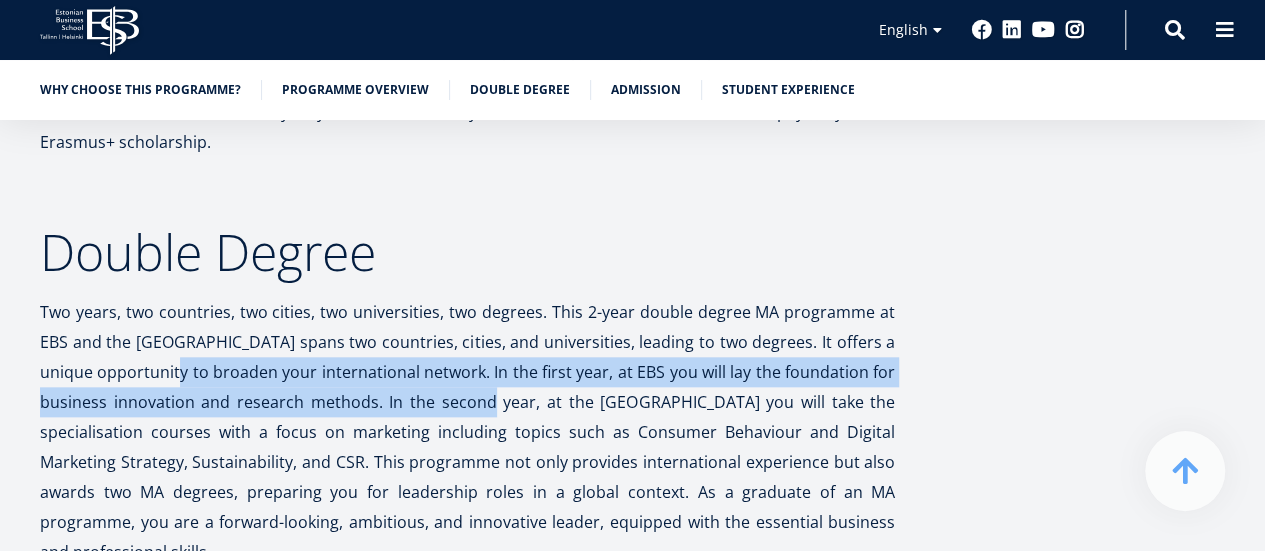 drag, startPoint x: 168, startPoint y: 299, endPoint x: 480, endPoint y: 309, distance: 312.16022 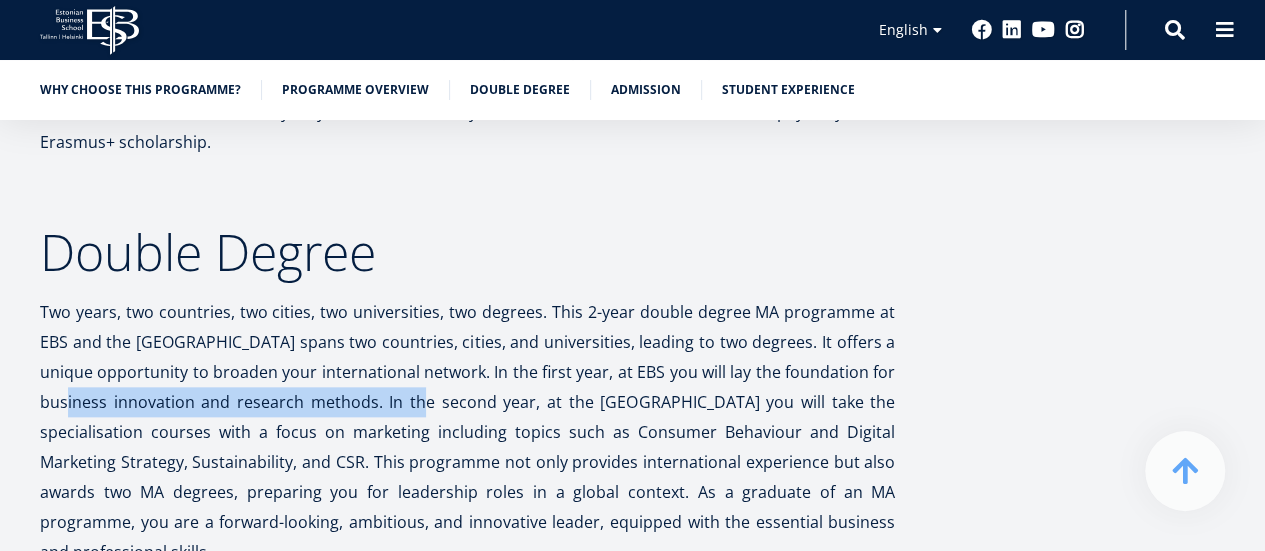 drag, startPoint x: 48, startPoint y: 333, endPoint x: 419, endPoint y: 329, distance: 371.02158 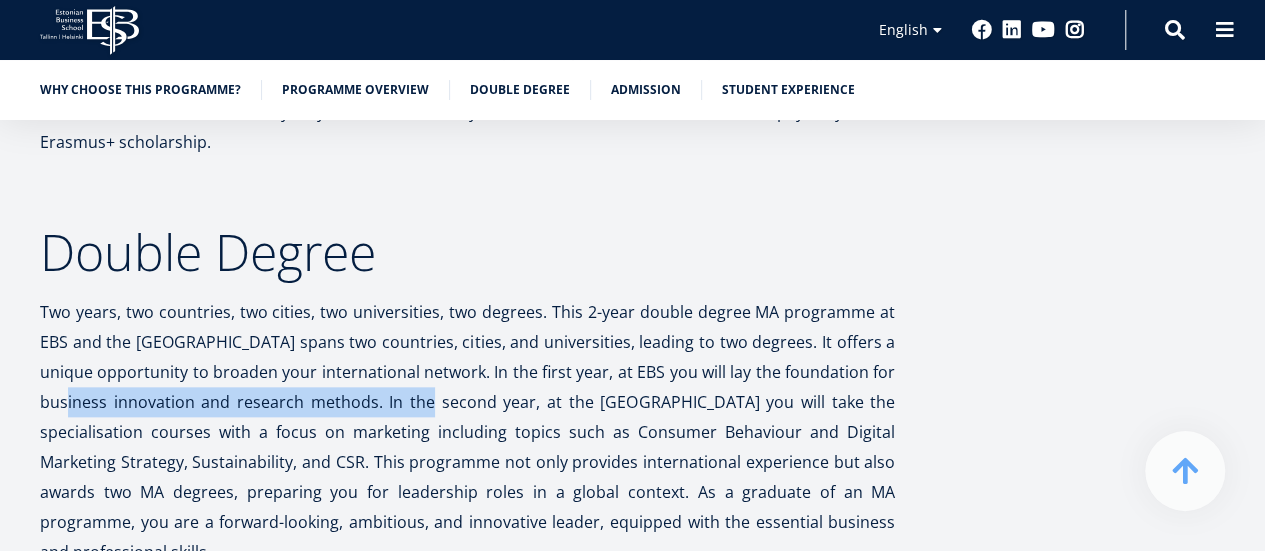 click on "Two years, two countries, two cities, two universities, two degrees. This 2-year double degree MA programme at EBS and the [GEOGRAPHIC_DATA] spans two countries, cities, and universities, leading to two degrees. It offers a unique opportunity to broaden your international network. In the first year, at EBS you will lay the foundation for business innovation and research methods. In the second year, at the [GEOGRAPHIC_DATA] you will take the specialisation courses with a focus on marketing including topics such as Consumer Behaviour and Digital Marketing Strategy, Sustainability, and CSR. This programme not only provides international experience but also awards two MA degrees, preparing you for leadership roles in a global context. As a graduate of an MA programme, you are a forward-looking, ambitious, and innovative leader, equipped with the essential business and professional skills." at bounding box center [467, 432] 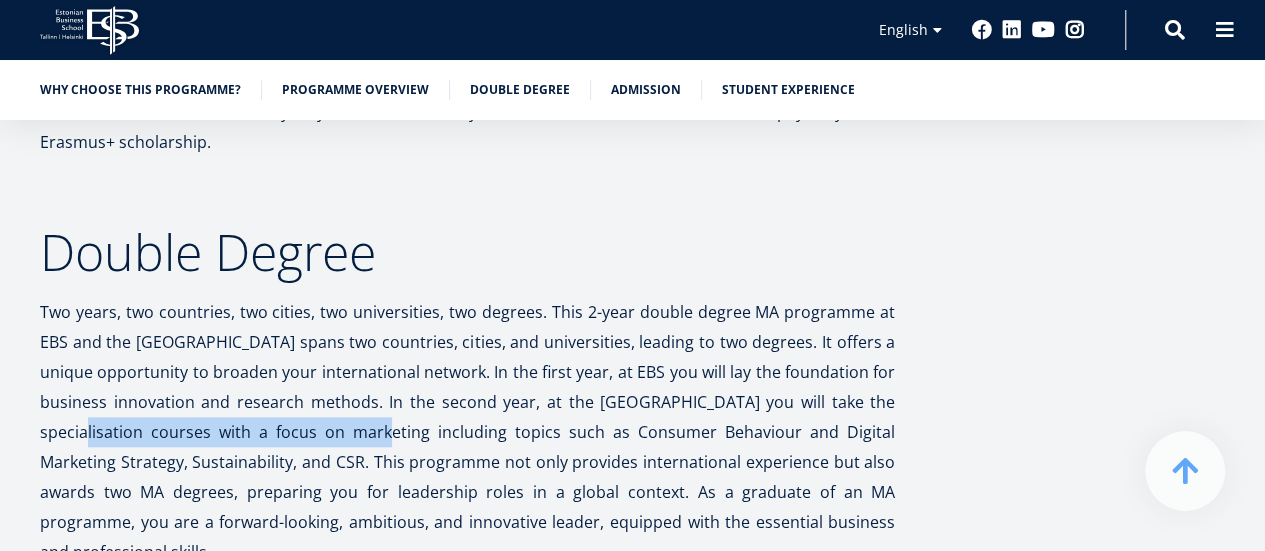 drag, startPoint x: 54, startPoint y: 351, endPoint x: 369, endPoint y: 346, distance: 315.03967 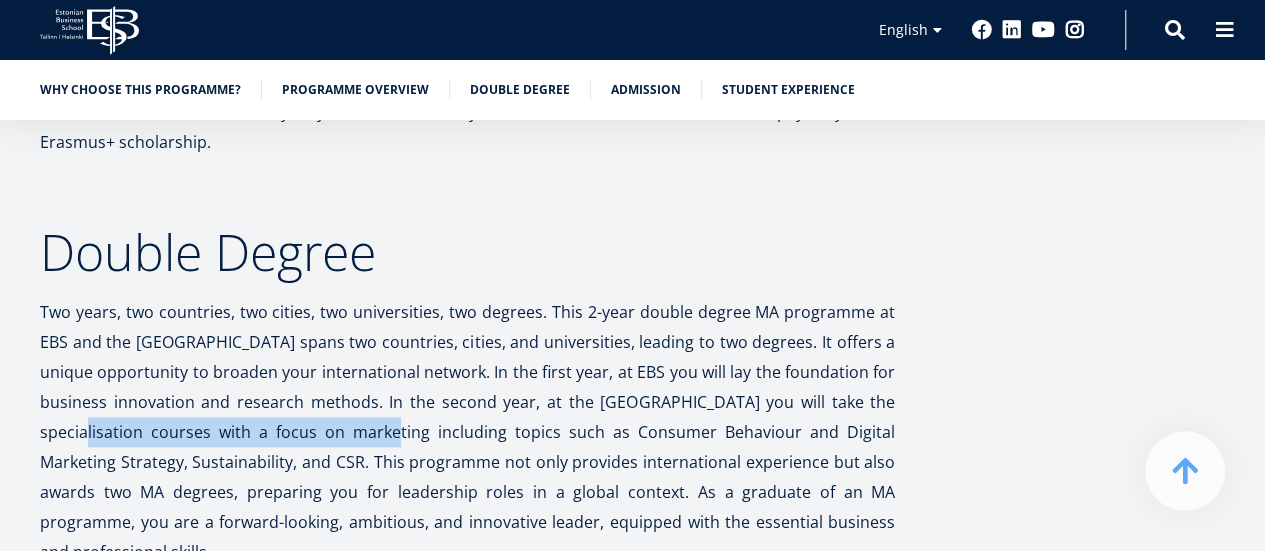 click on "Two years, two countries, two cities, two universities, two degrees. This 2-year double degree MA programme at EBS and the [GEOGRAPHIC_DATA] spans two countries, cities, and universities, leading to two degrees. It offers a unique opportunity to broaden your international network. In the first year, at EBS you will lay the foundation for business innovation and research methods. In the second year, at the [GEOGRAPHIC_DATA] you will take the specialisation courses with a focus on marketing including topics such as Consumer Behaviour and Digital Marketing Strategy, Sustainability, and CSR. This programme not only provides international experience but also awards two MA degrees, preparing you for leadership roles in a global context. As a graduate of an MA programme, you are a forward-looking, ambitious, and innovative leader, equipped with the essential business and professional skills." at bounding box center [467, 432] 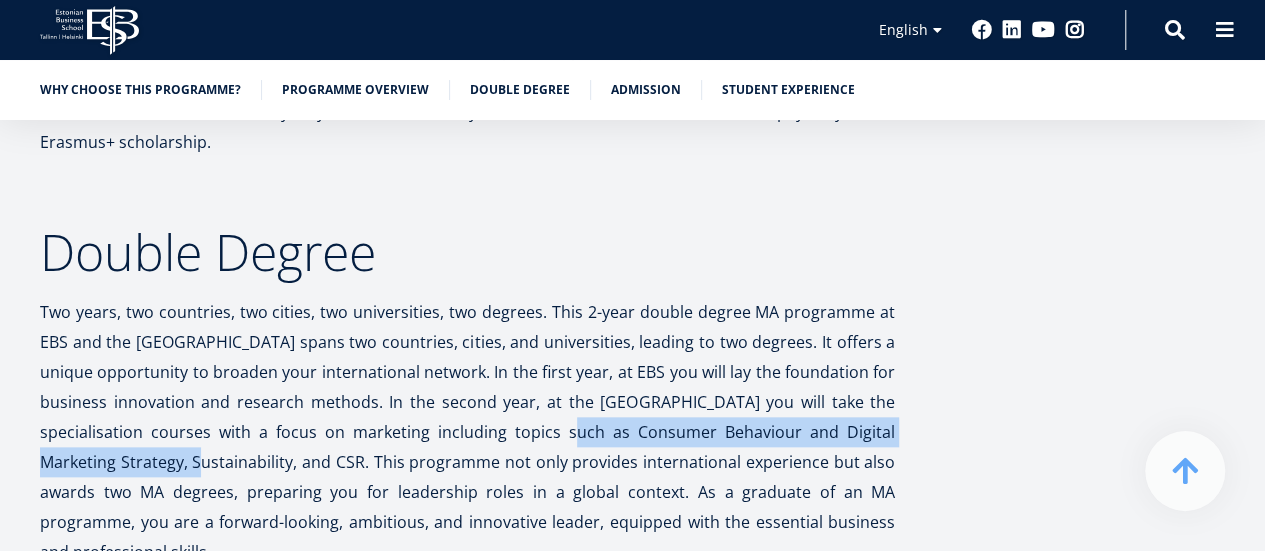 drag, startPoint x: 544, startPoint y: 359, endPoint x: 173, endPoint y: 375, distance: 371.34485 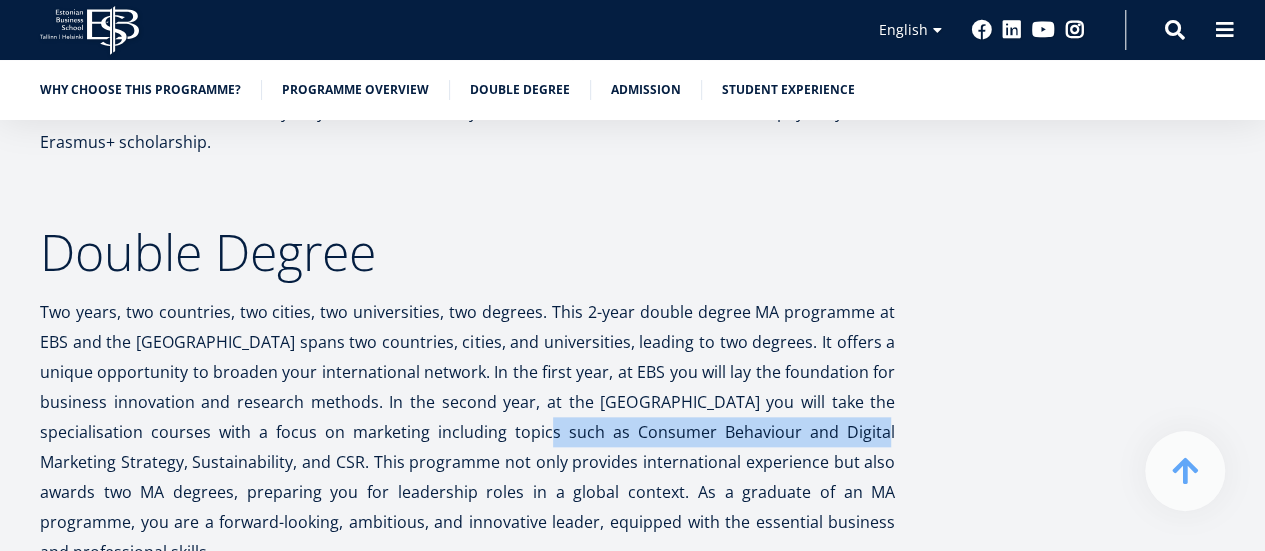 drag, startPoint x: 768, startPoint y: 363, endPoint x: 865, endPoint y: 363, distance: 97 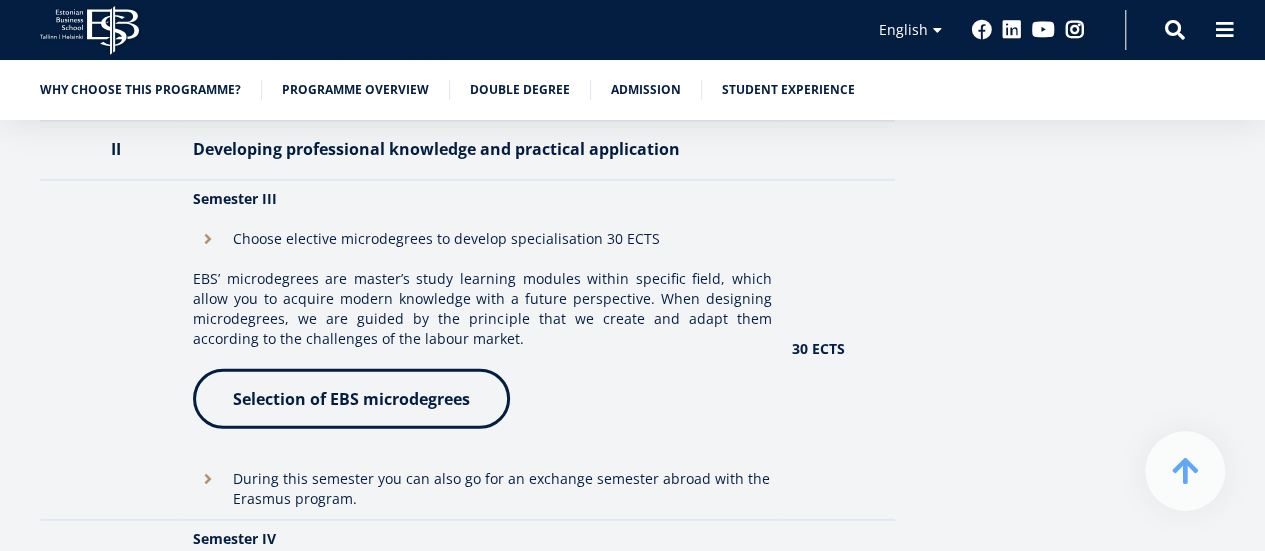scroll, scrollTop: 2472, scrollLeft: 0, axis: vertical 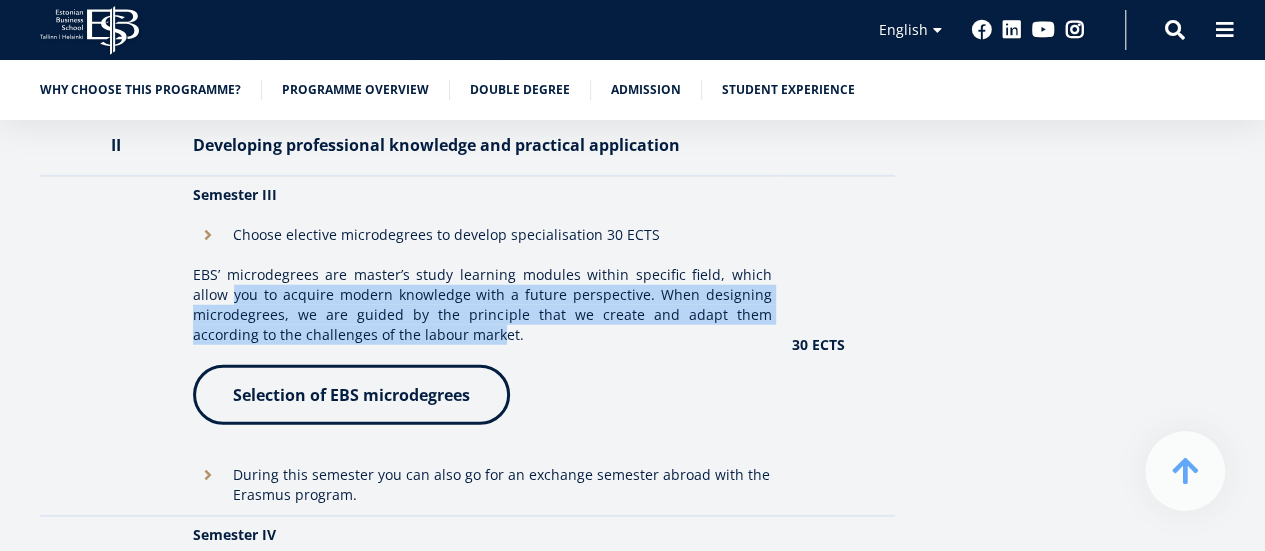 drag, startPoint x: 186, startPoint y: 301, endPoint x: 429, endPoint y: 325, distance: 244.18231 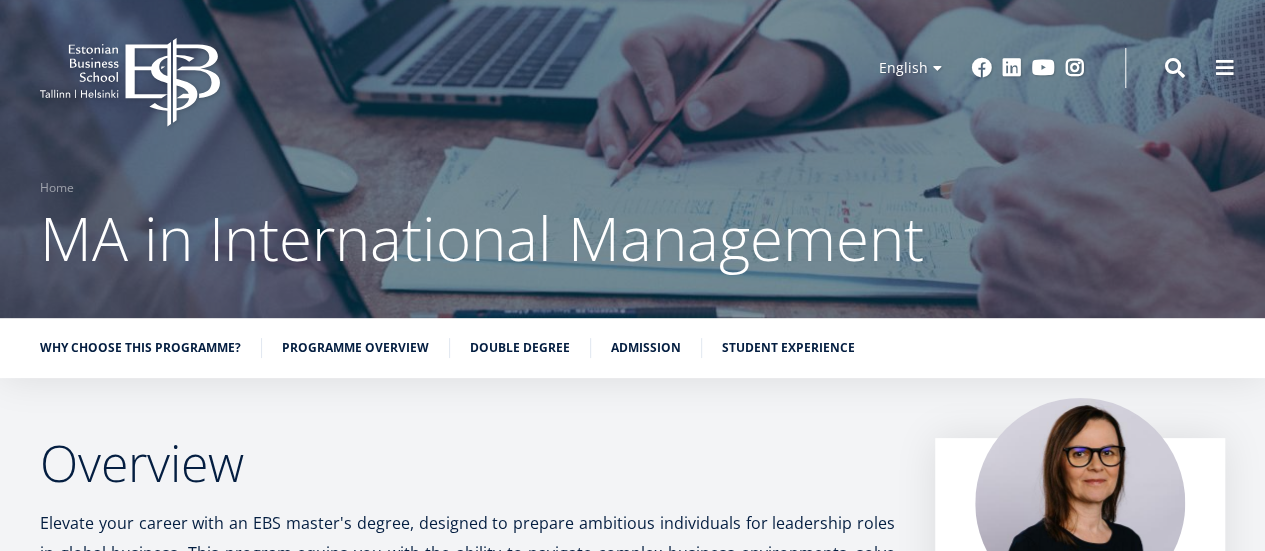 scroll, scrollTop: 0, scrollLeft: 0, axis: both 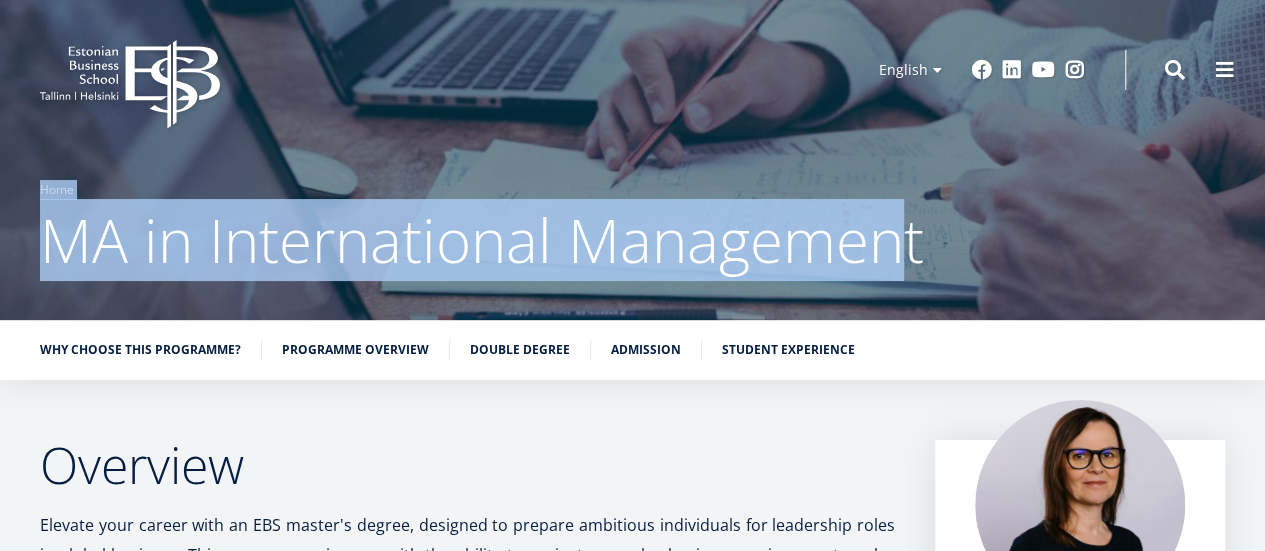drag, startPoint x: 34, startPoint y: 253, endPoint x: 903, endPoint y: 259, distance: 869.0207 